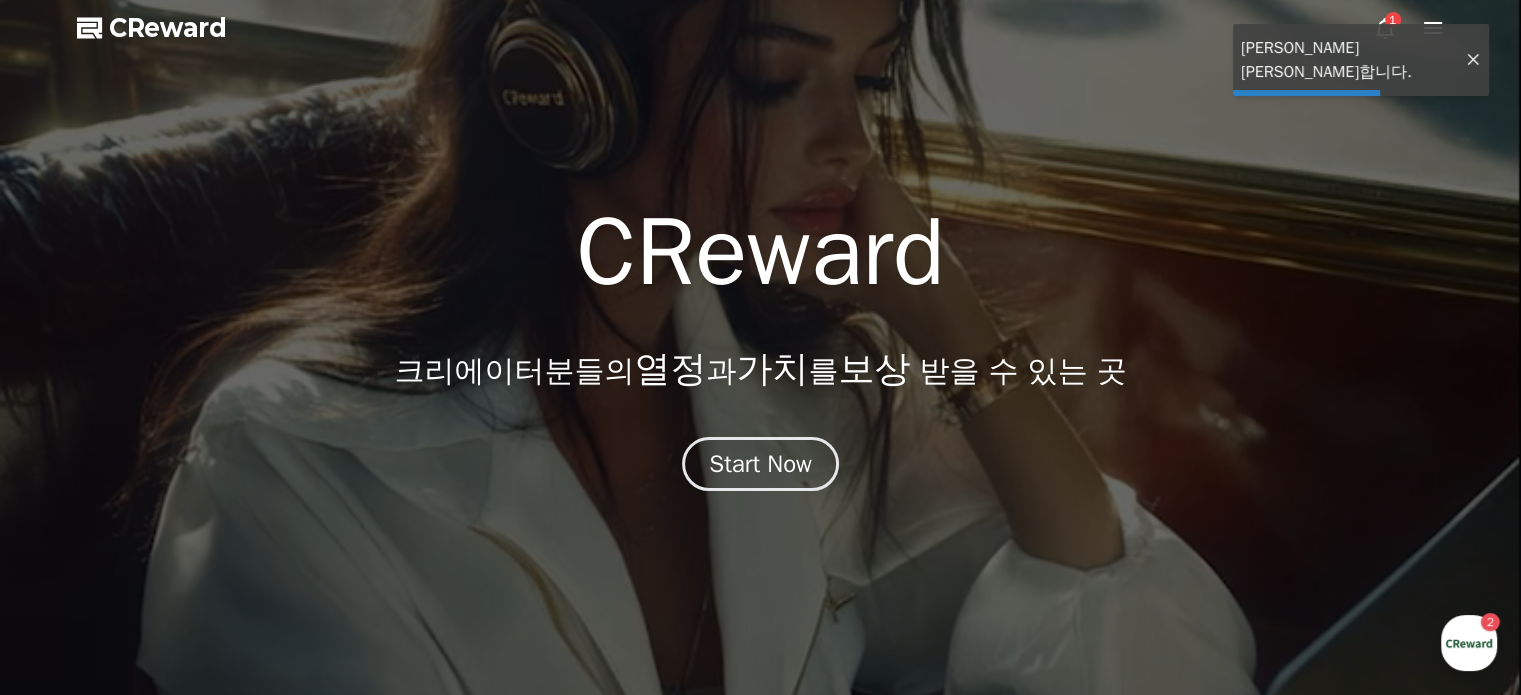 scroll, scrollTop: 0, scrollLeft: 0, axis: both 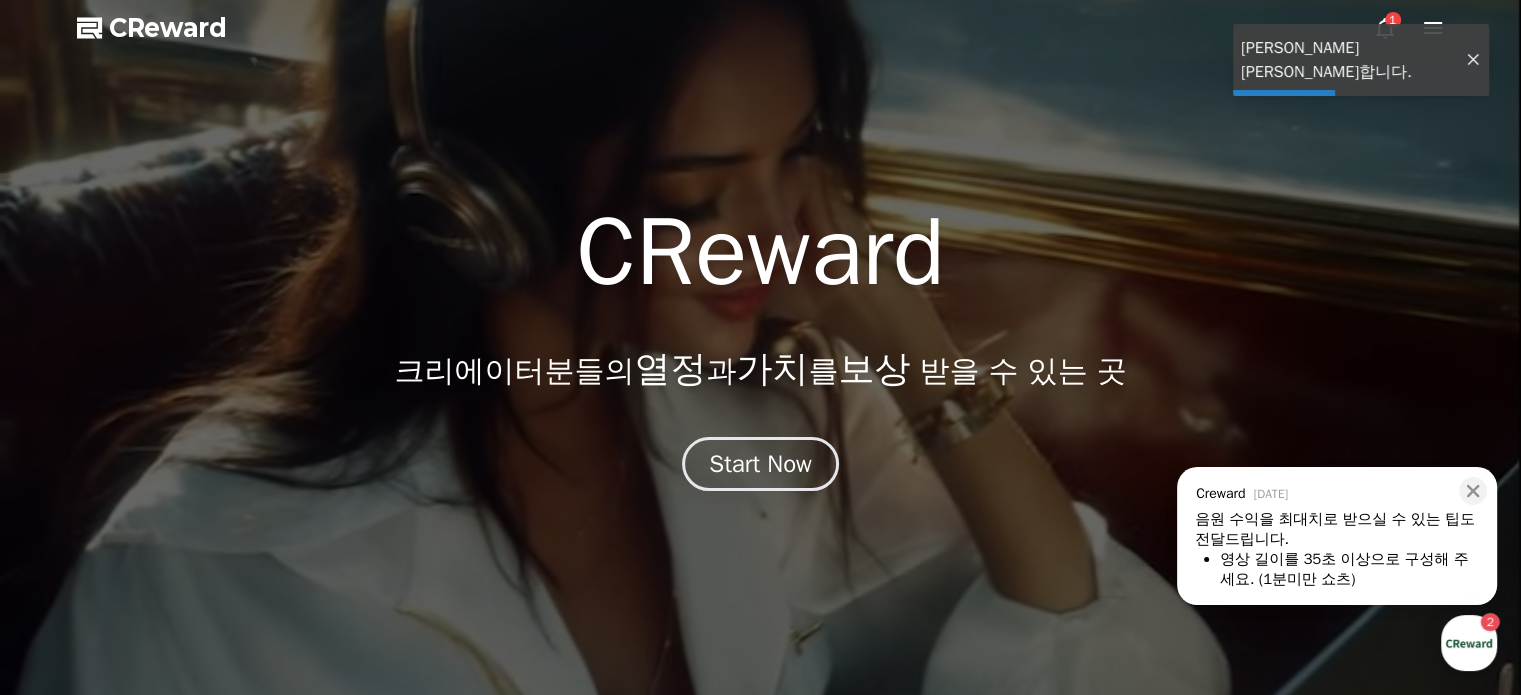 click 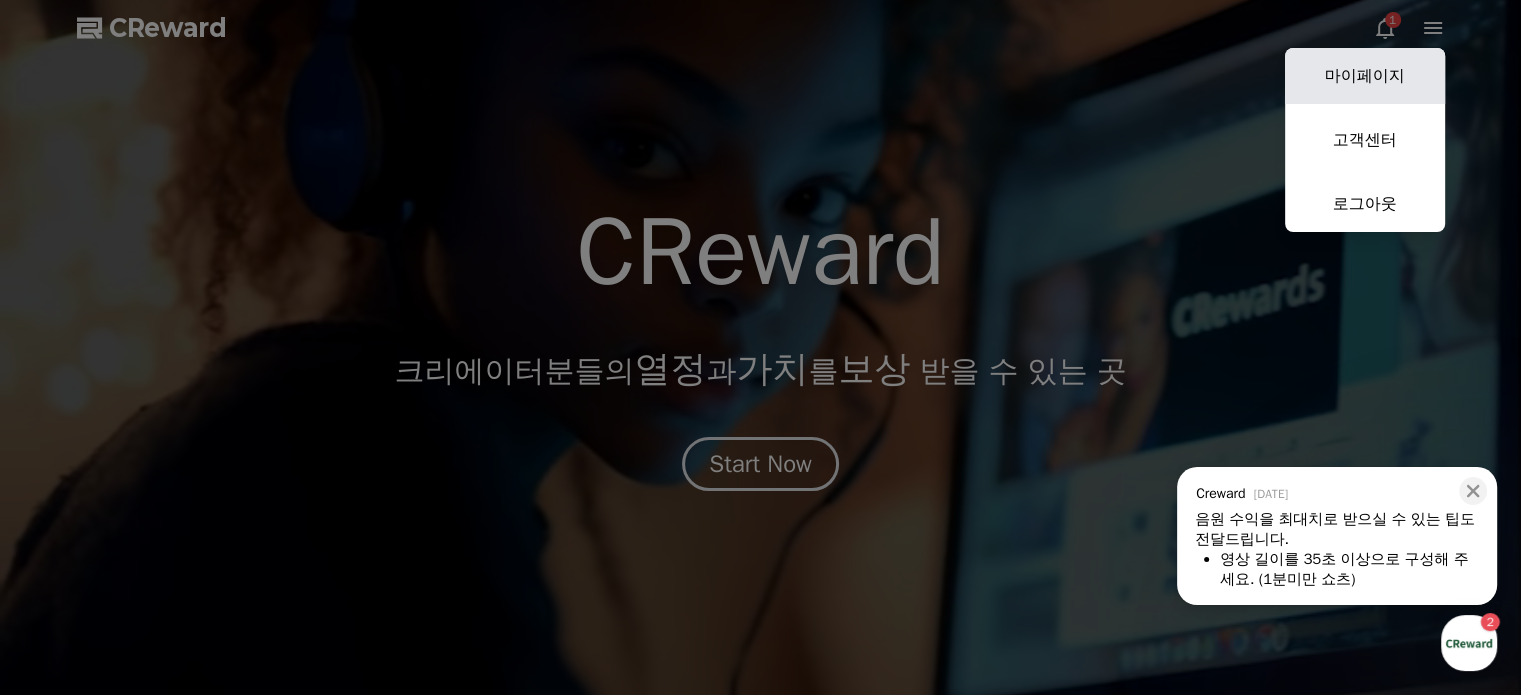 click on "마이페이지" at bounding box center [1365, 76] 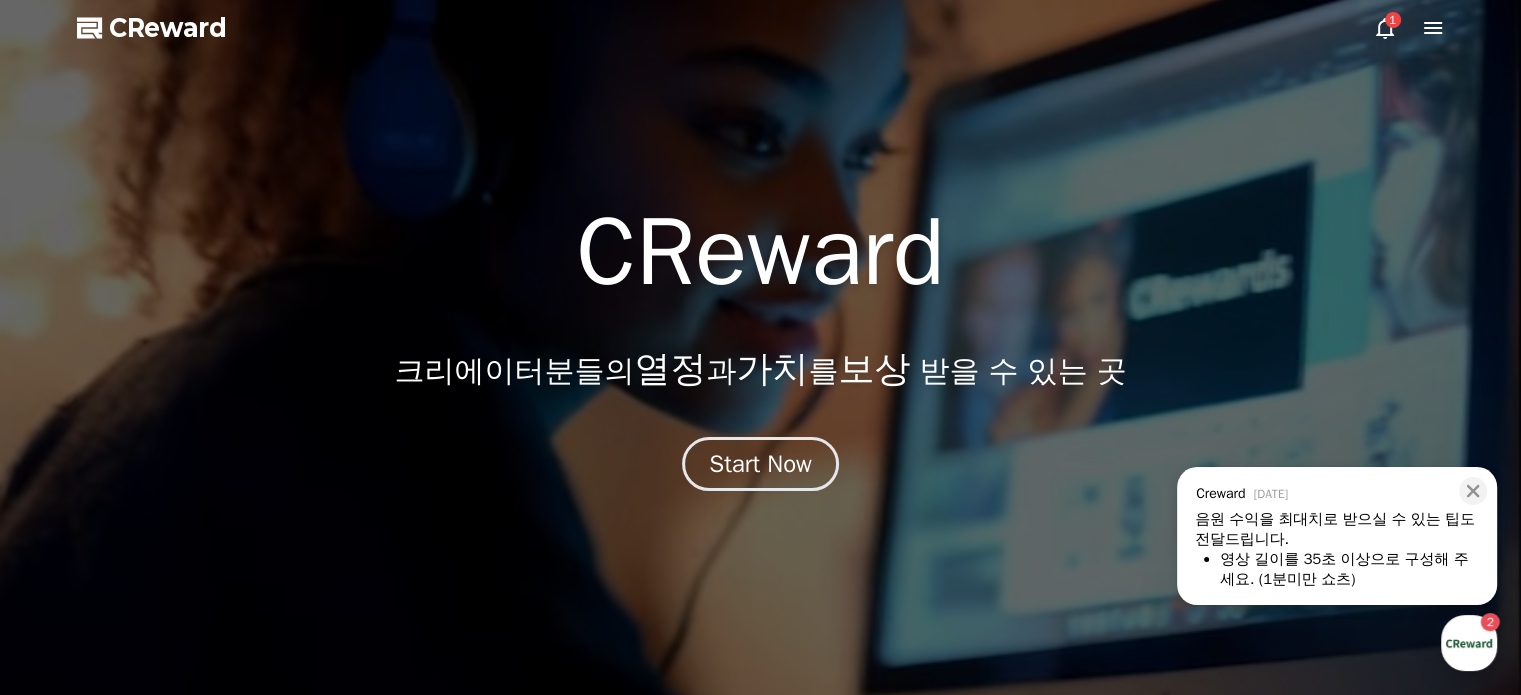 select on "**********" 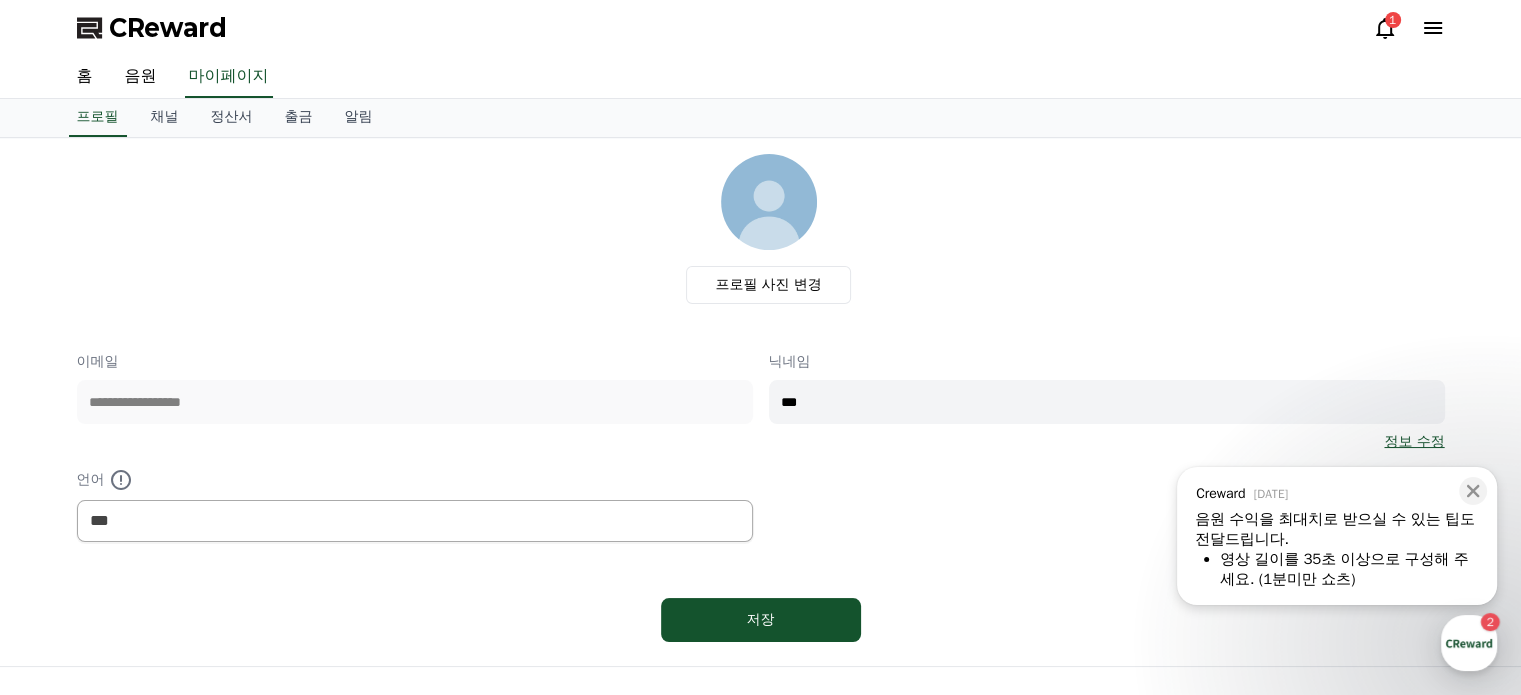 click on "영상 길이를 35초 이상" at bounding box center [1295, 559] 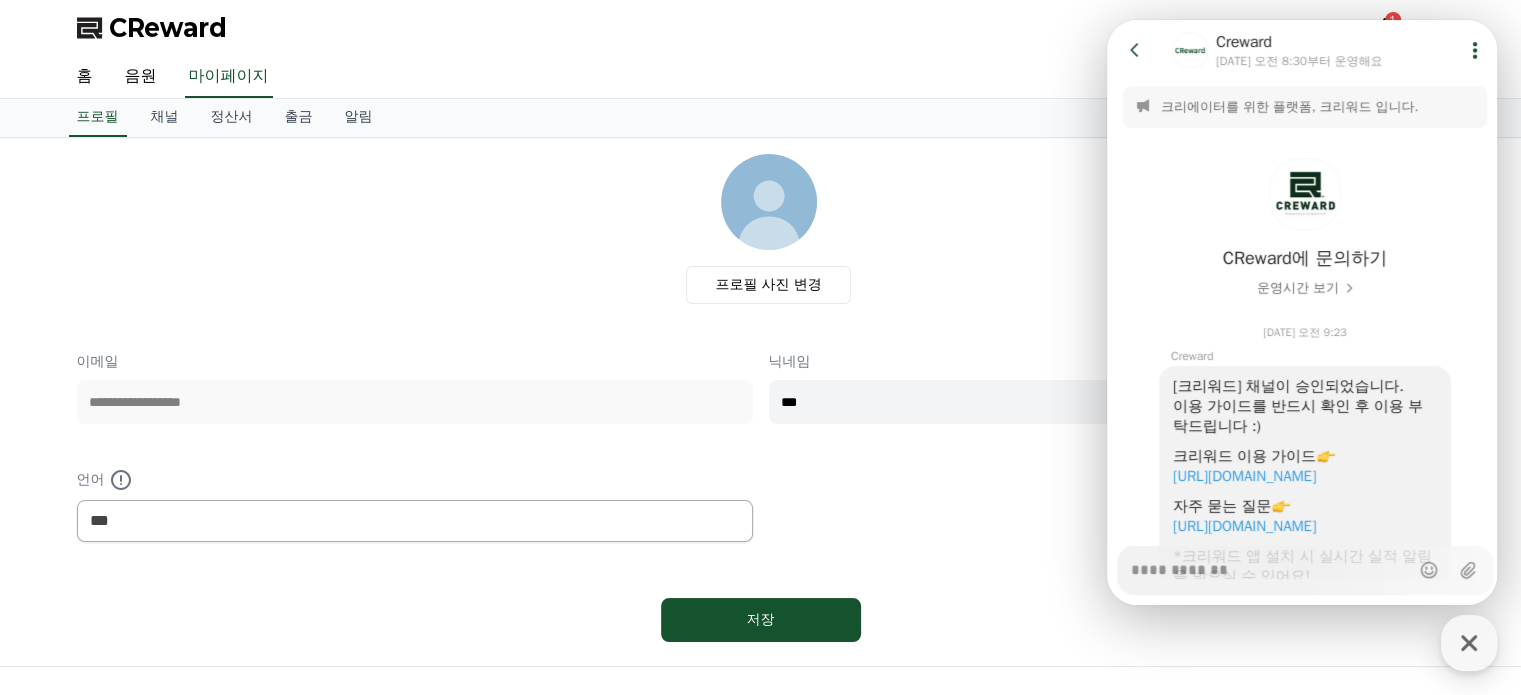 scroll, scrollTop: 314, scrollLeft: 0, axis: vertical 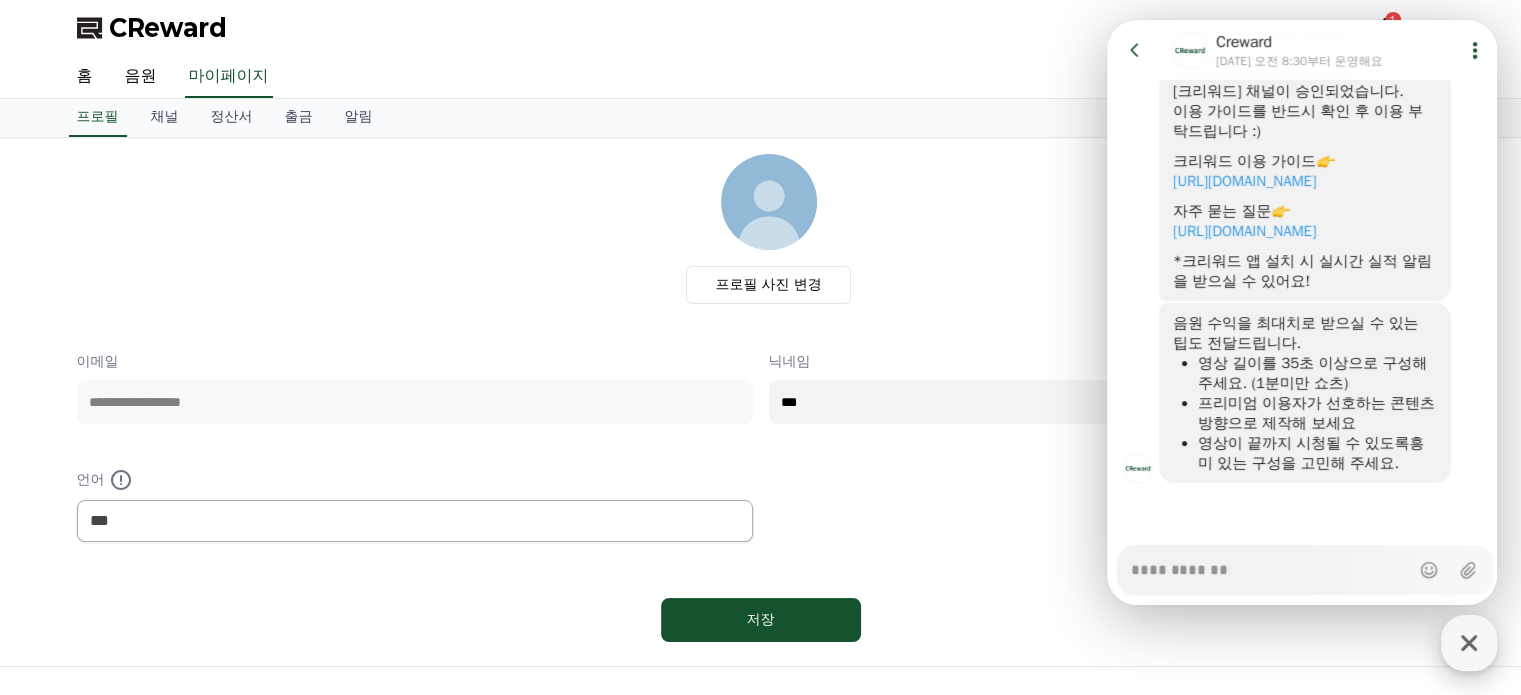 click 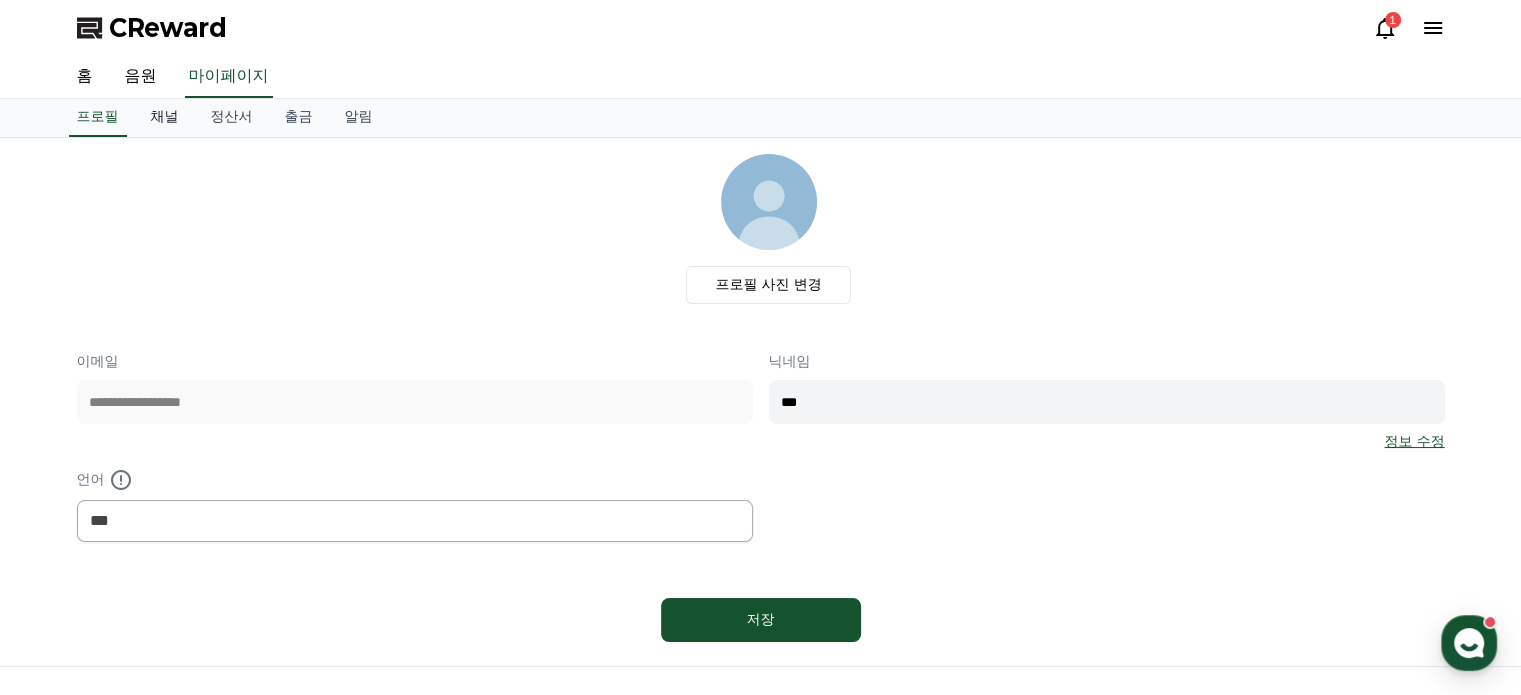 click on "채널" at bounding box center [165, 118] 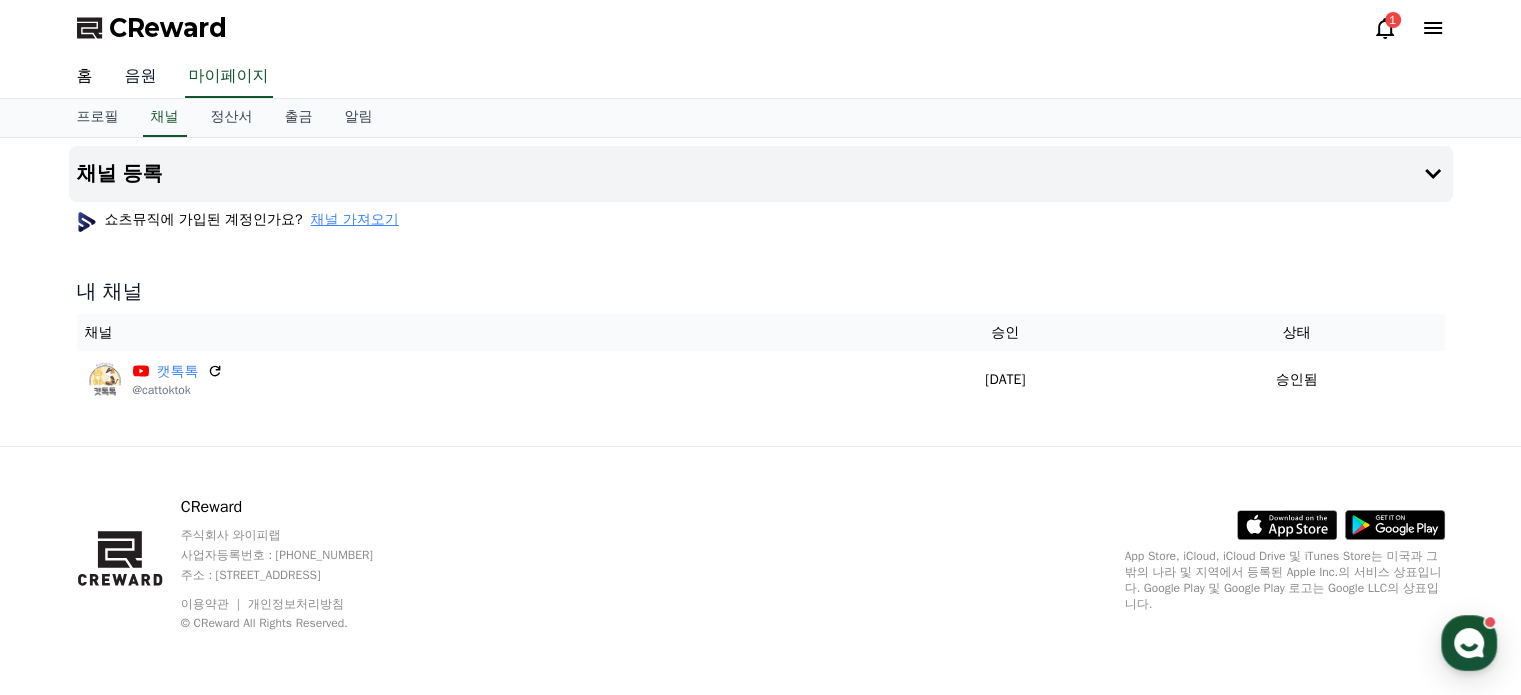 click on "음원" at bounding box center (141, 77) 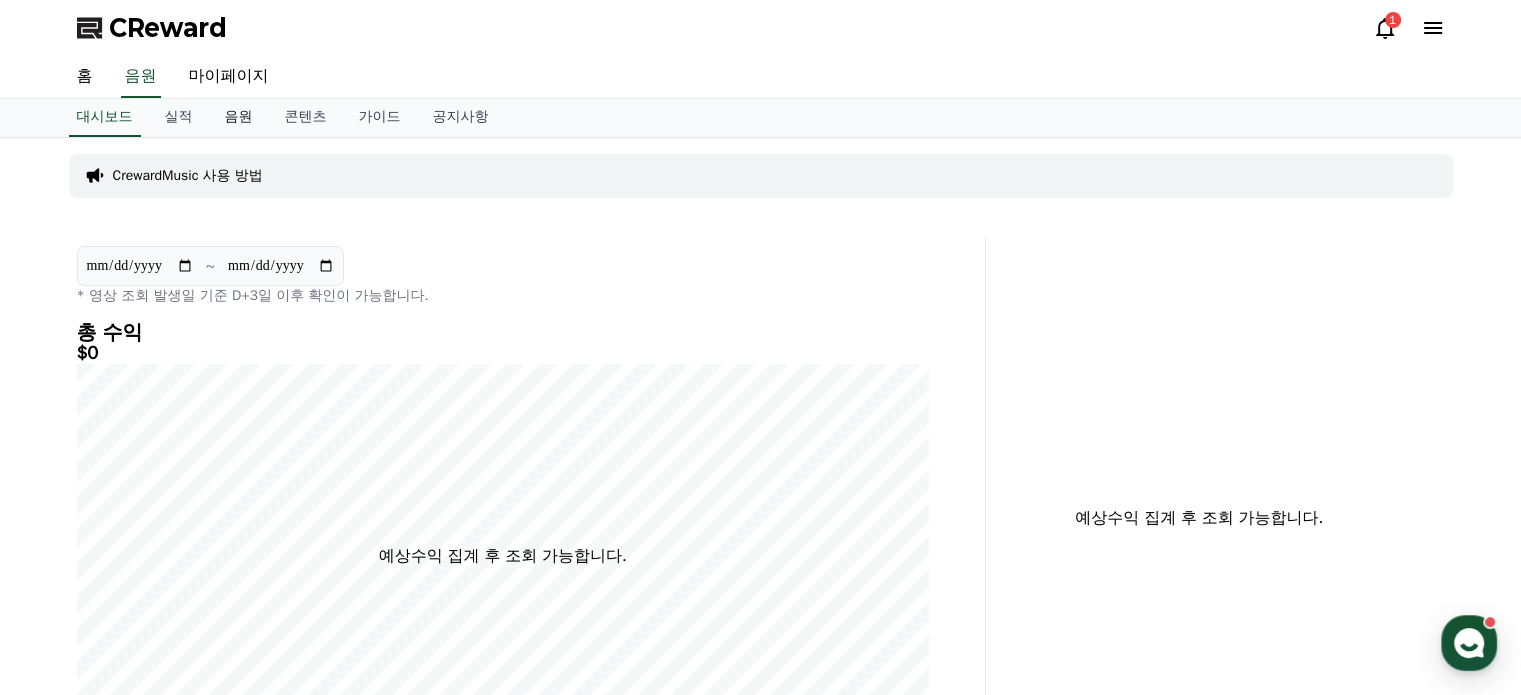 click on "음원" at bounding box center [239, 118] 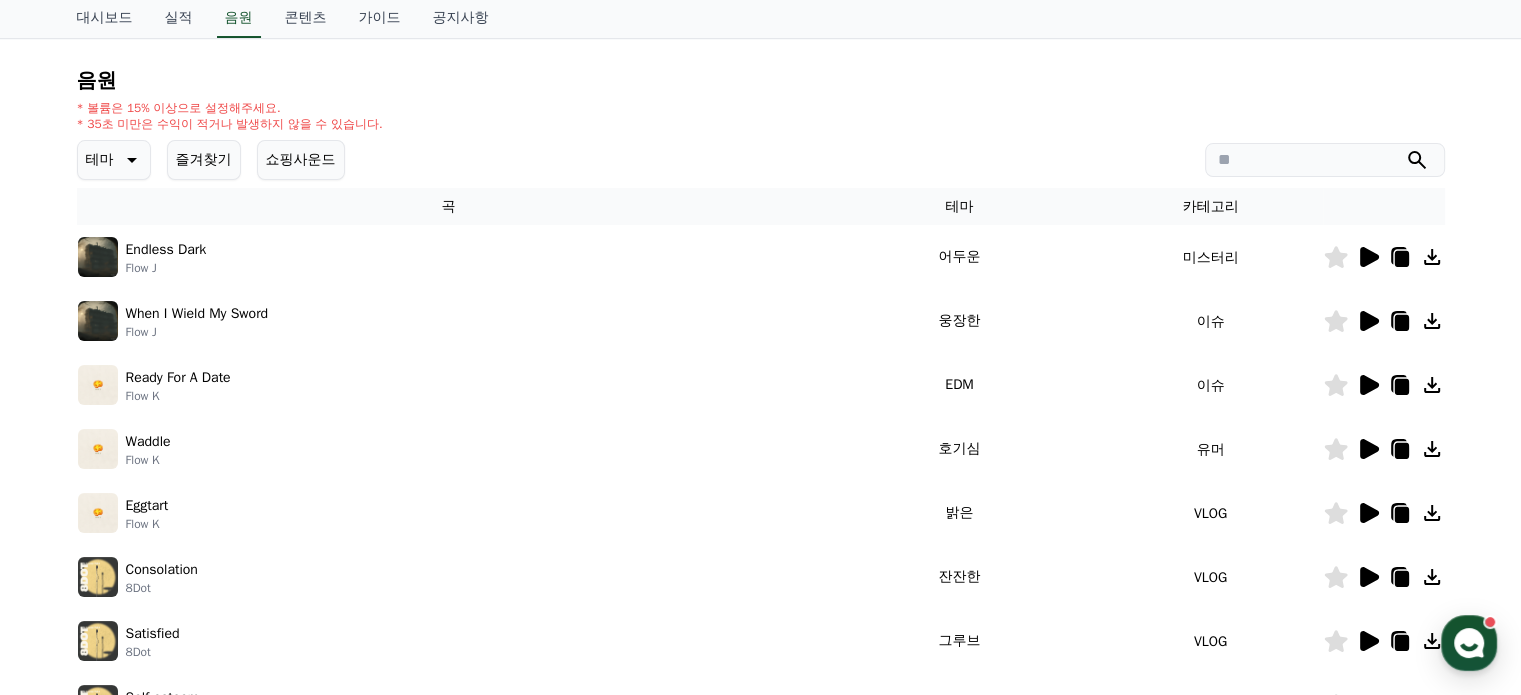 scroll, scrollTop: 200, scrollLeft: 0, axis: vertical 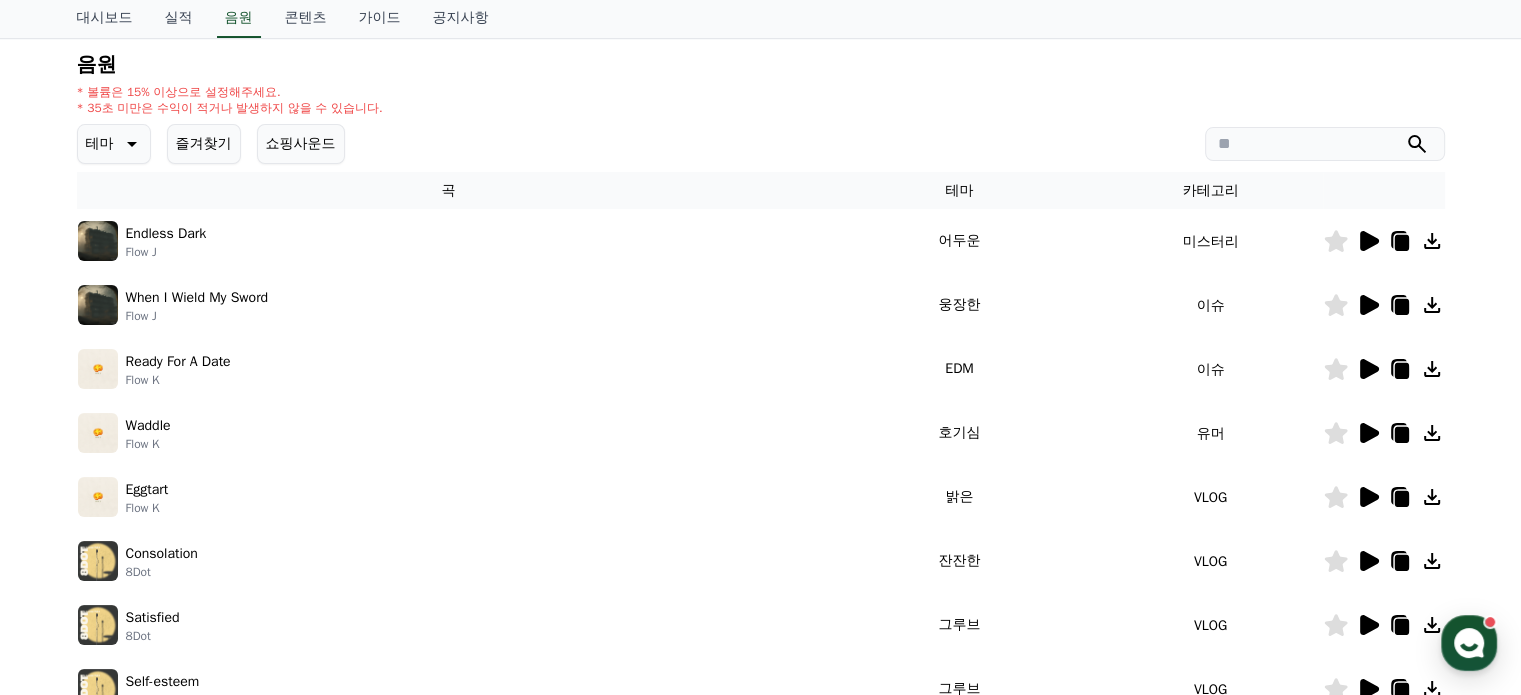 click 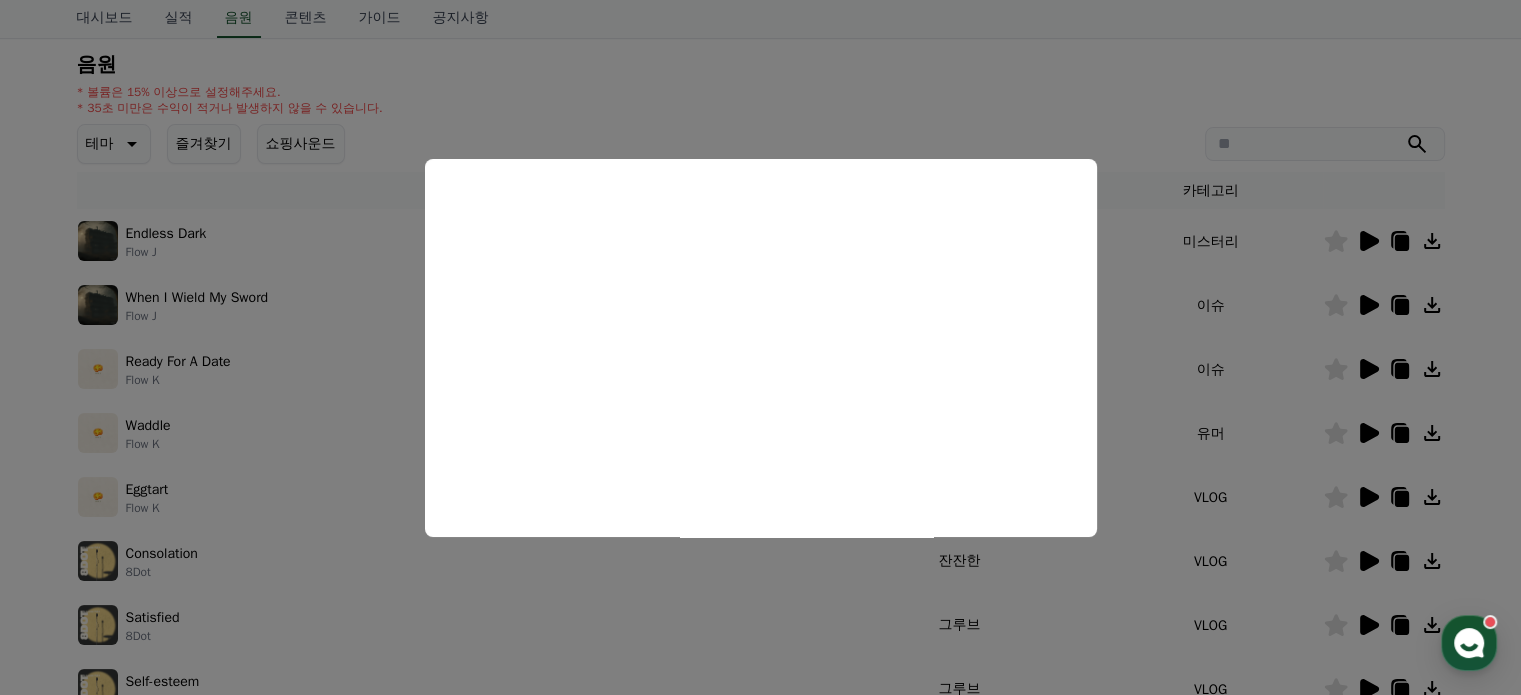 click at bounding box center [760, 347] 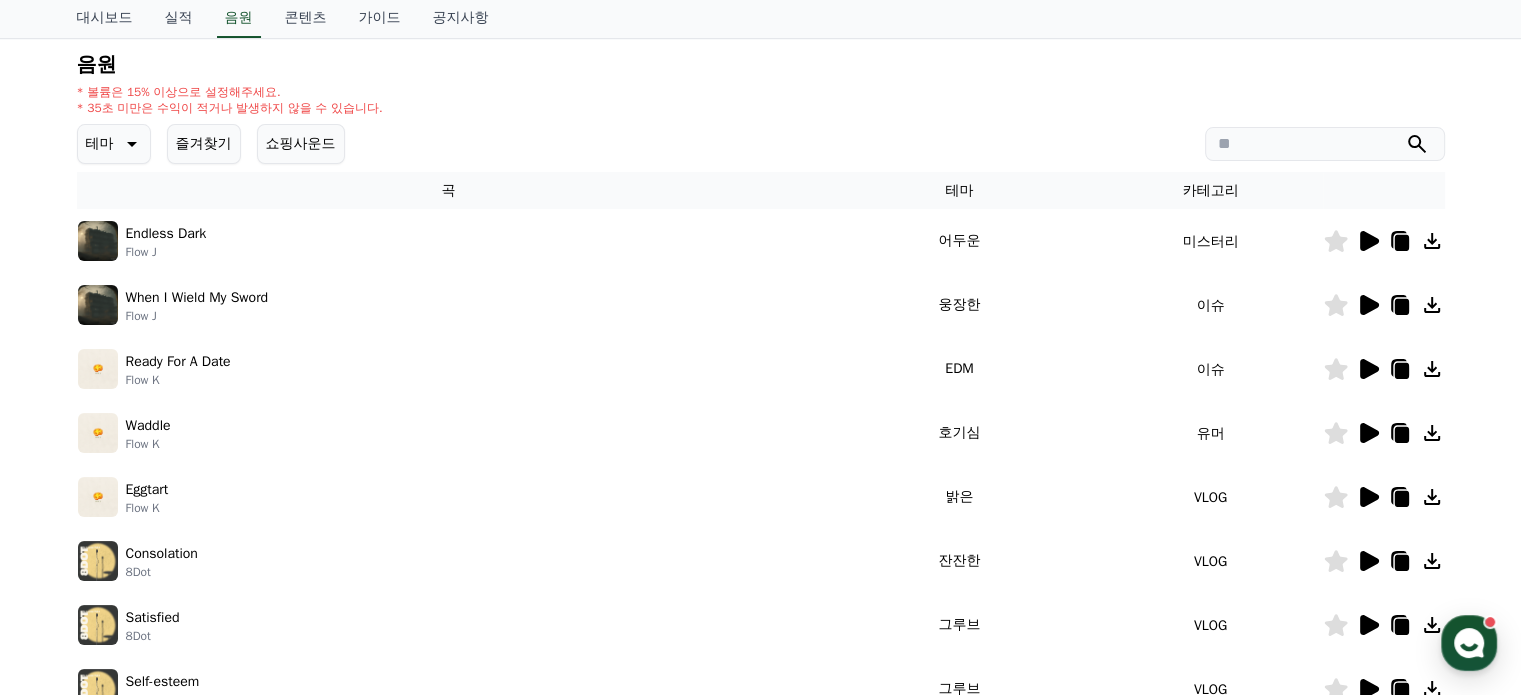 click 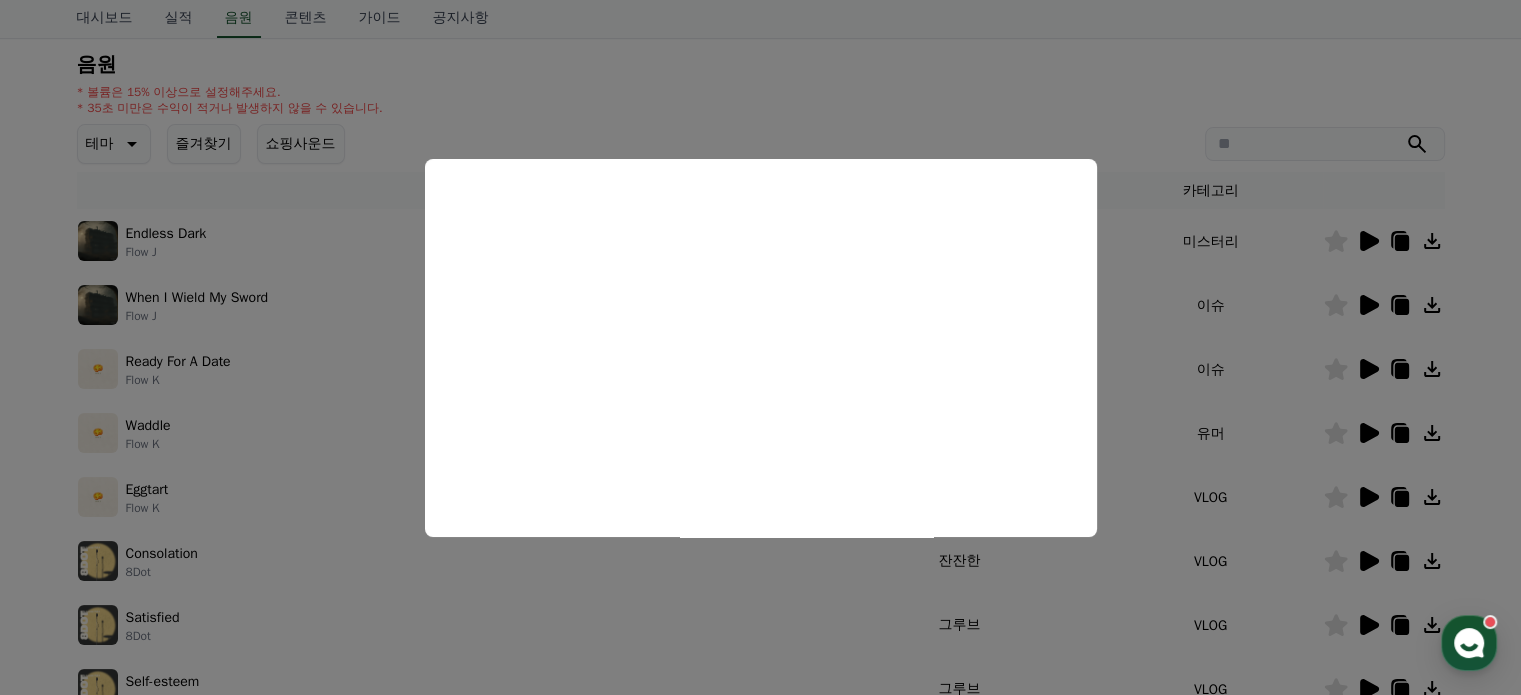 click at bounding box center [760, 347] 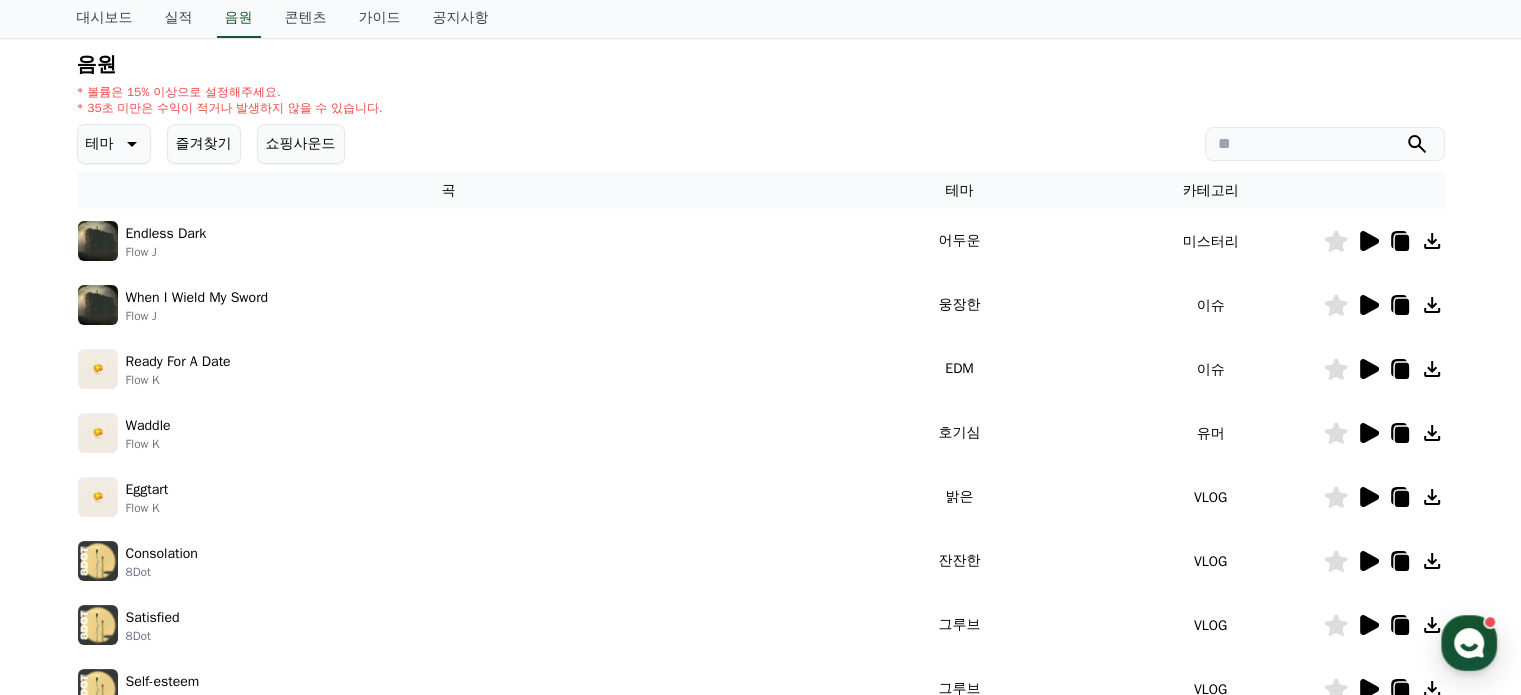 click 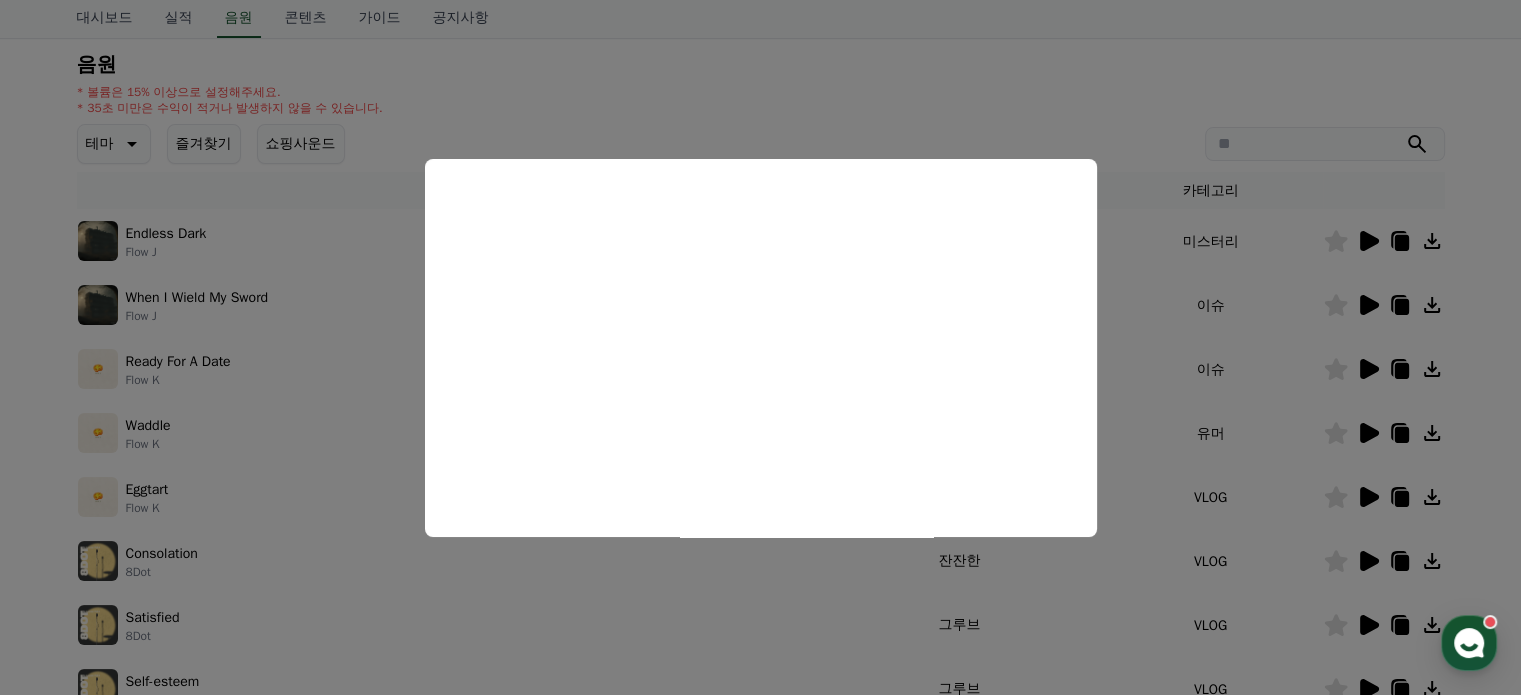 click at bounding box center [760, 347] 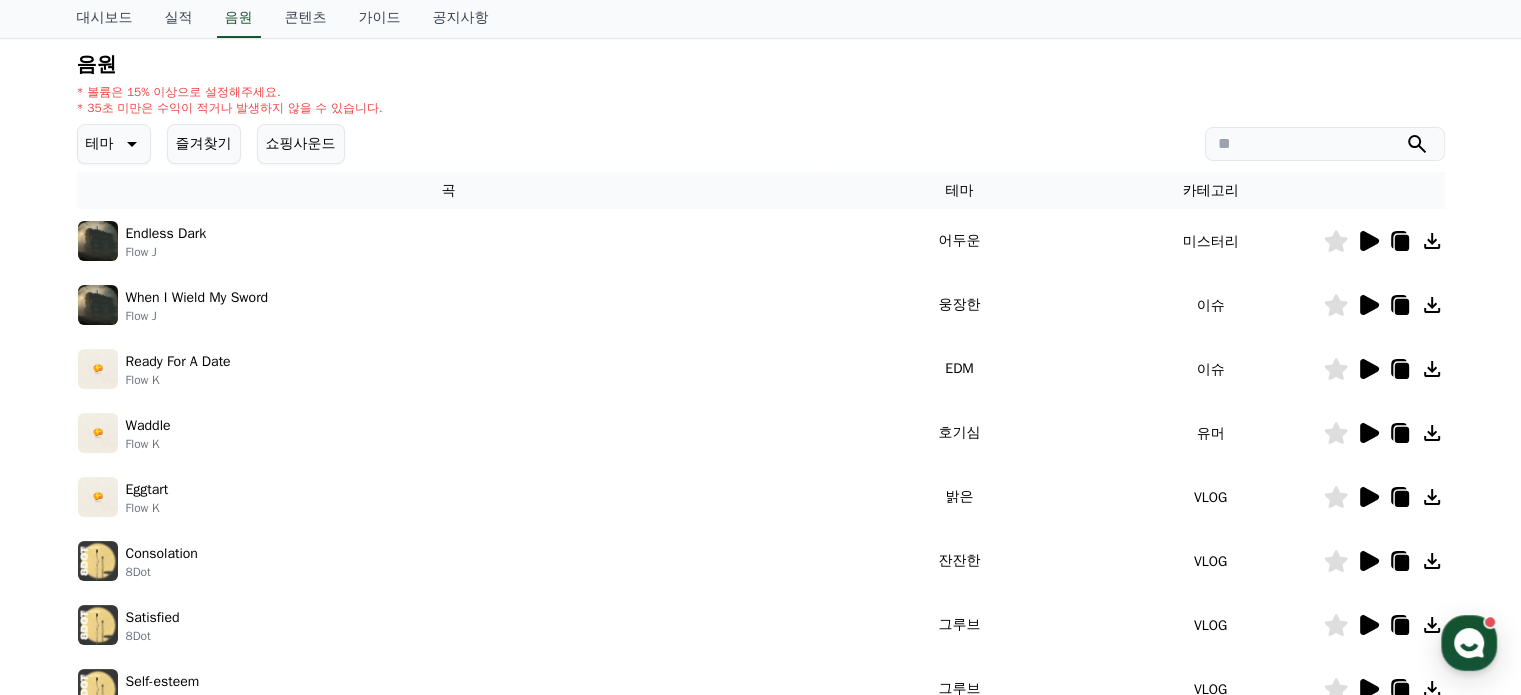 click 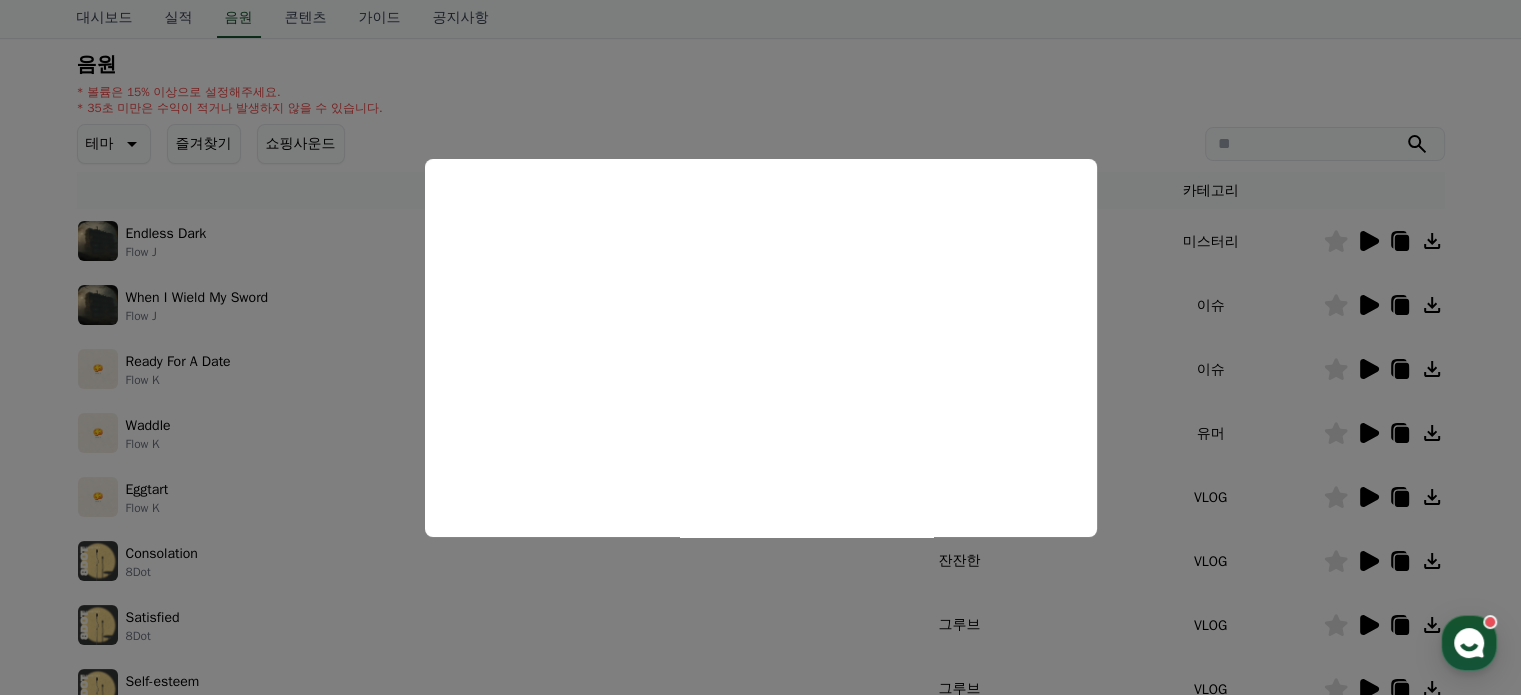 click at bounding box center [760, 347] 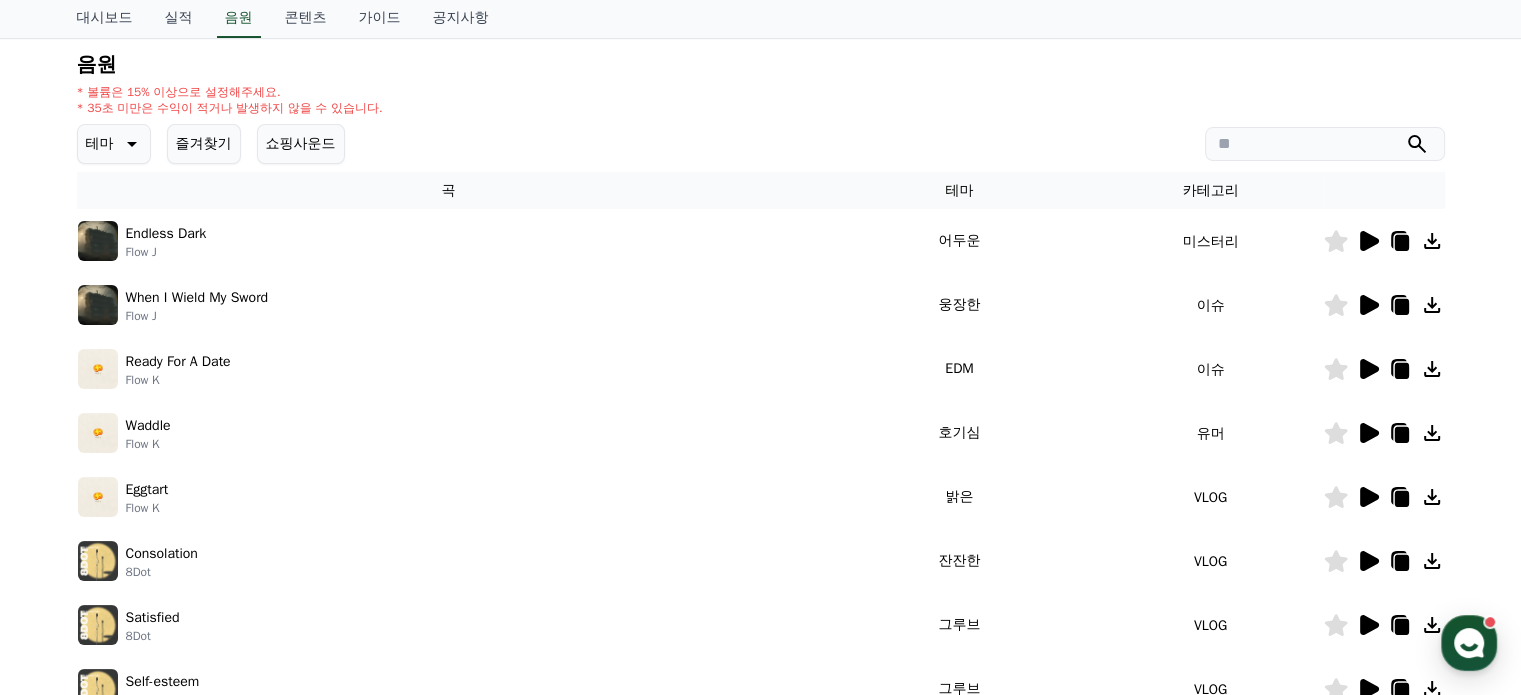 click 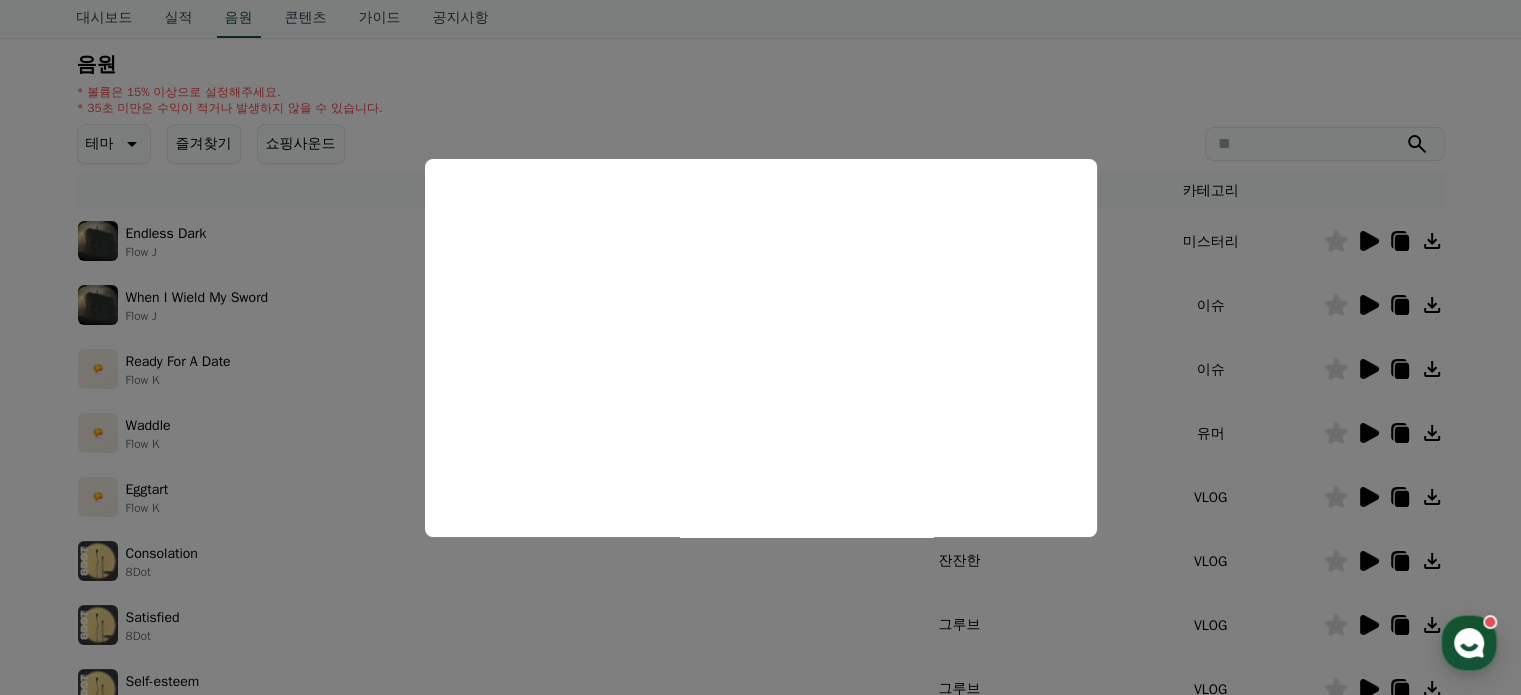 click at bounding box center [760, 347] 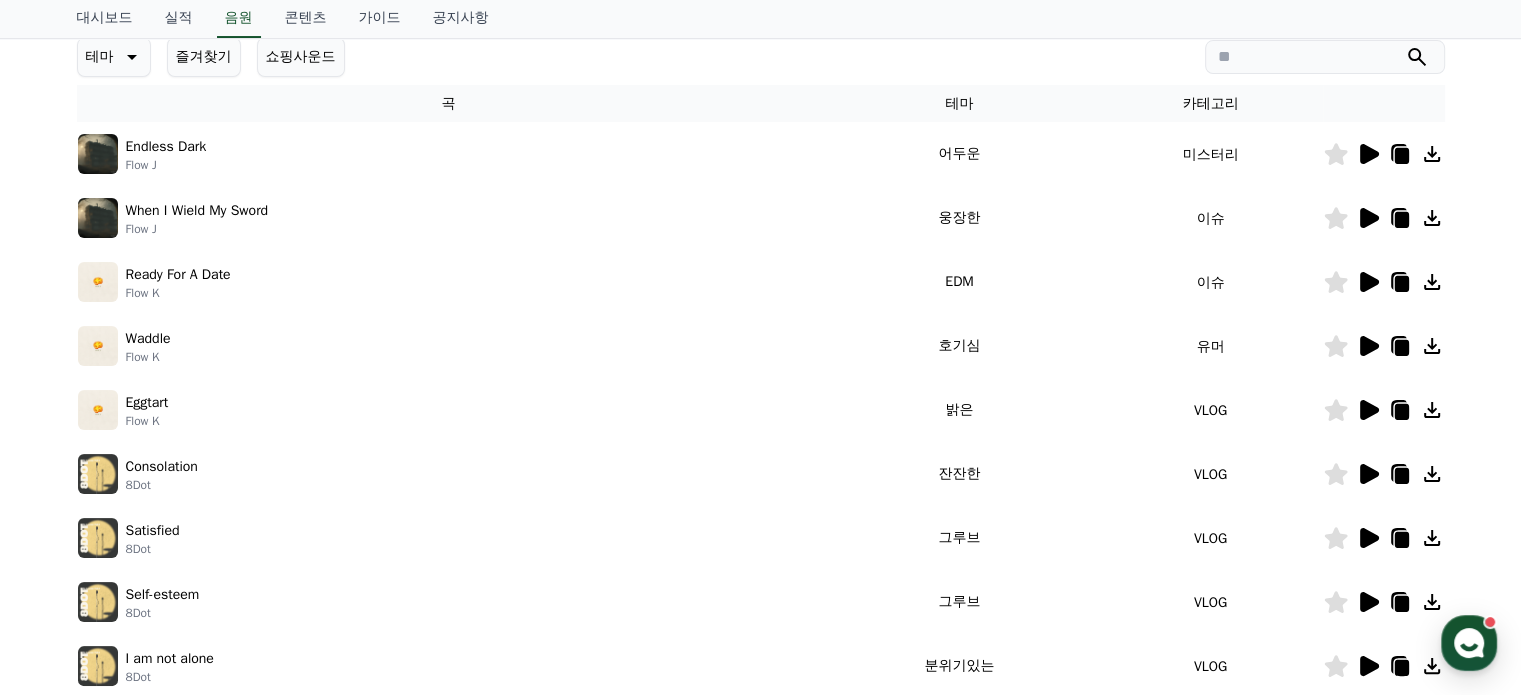 scroll, scrollTop: 400, scrollLeft: 0, axis: vertical 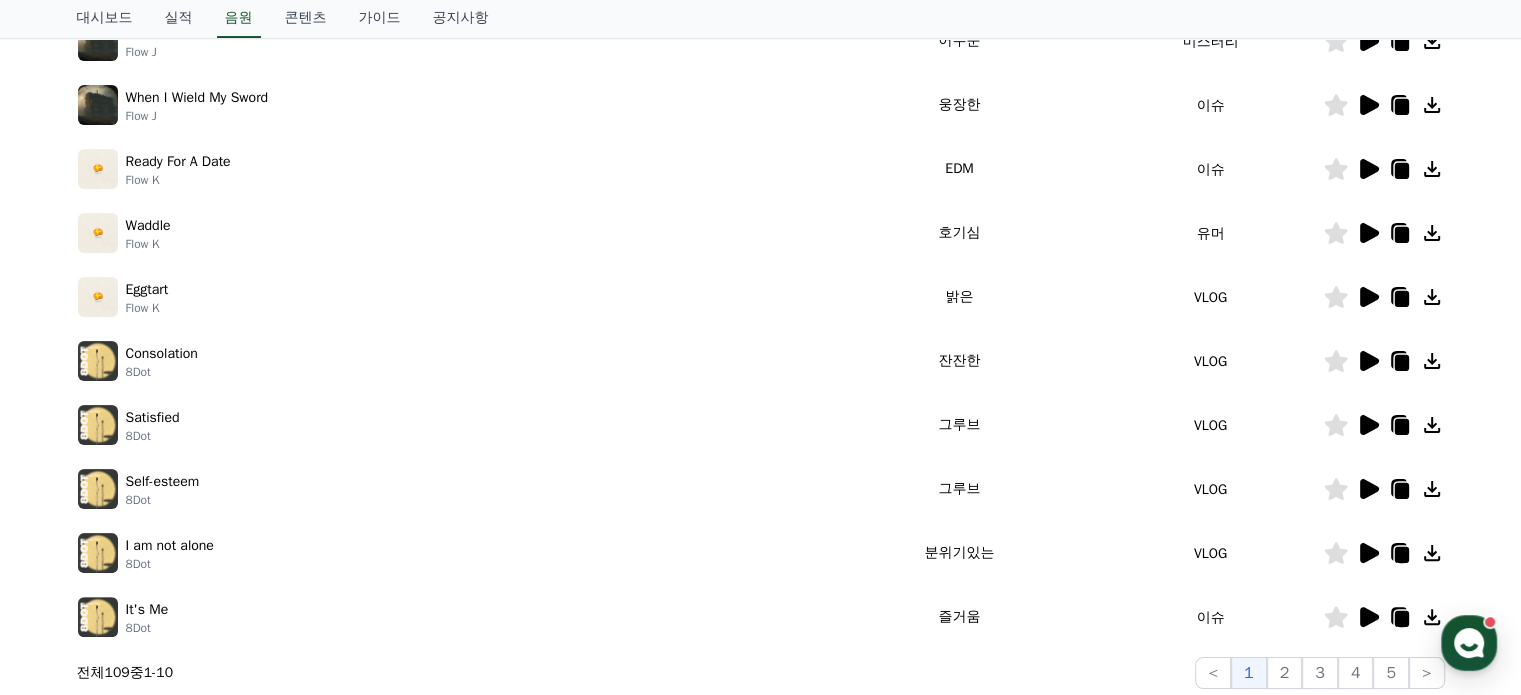 click 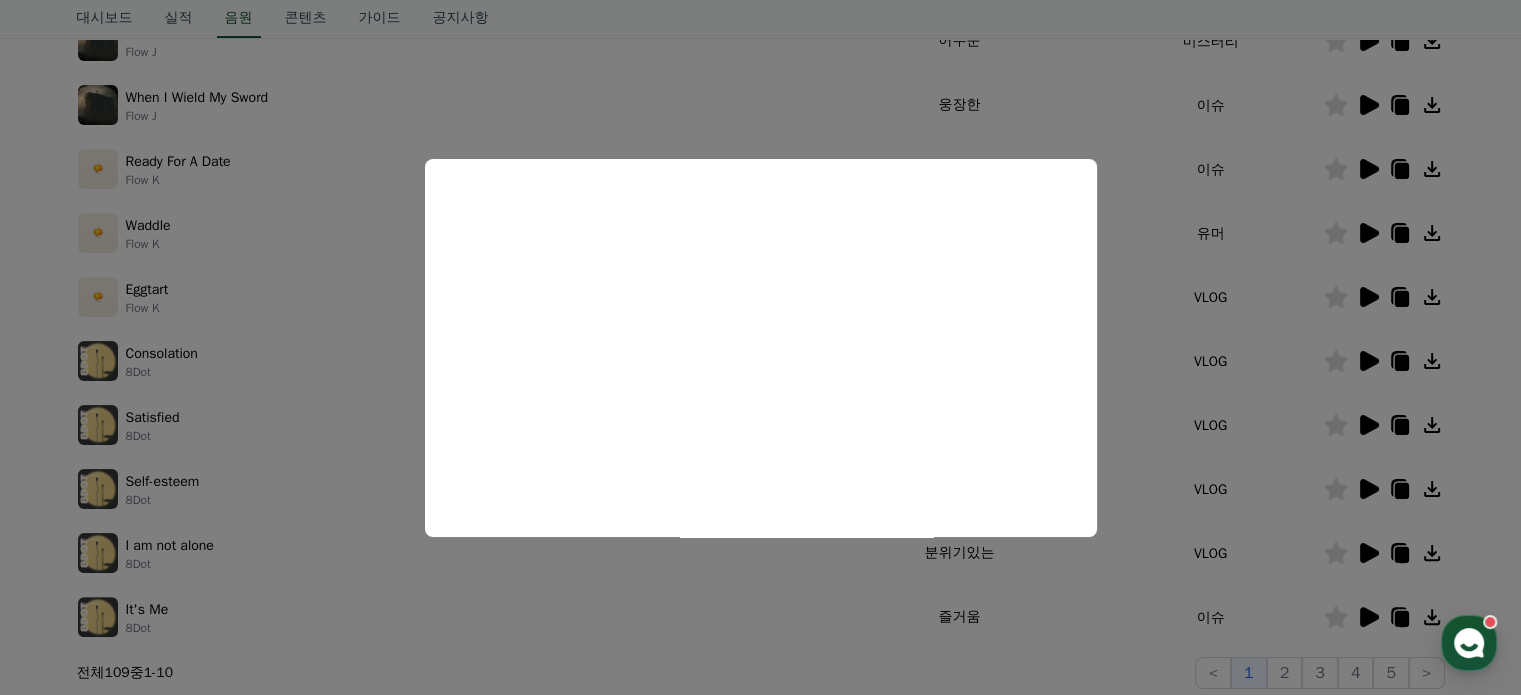 click at bounding box center (760, 347) 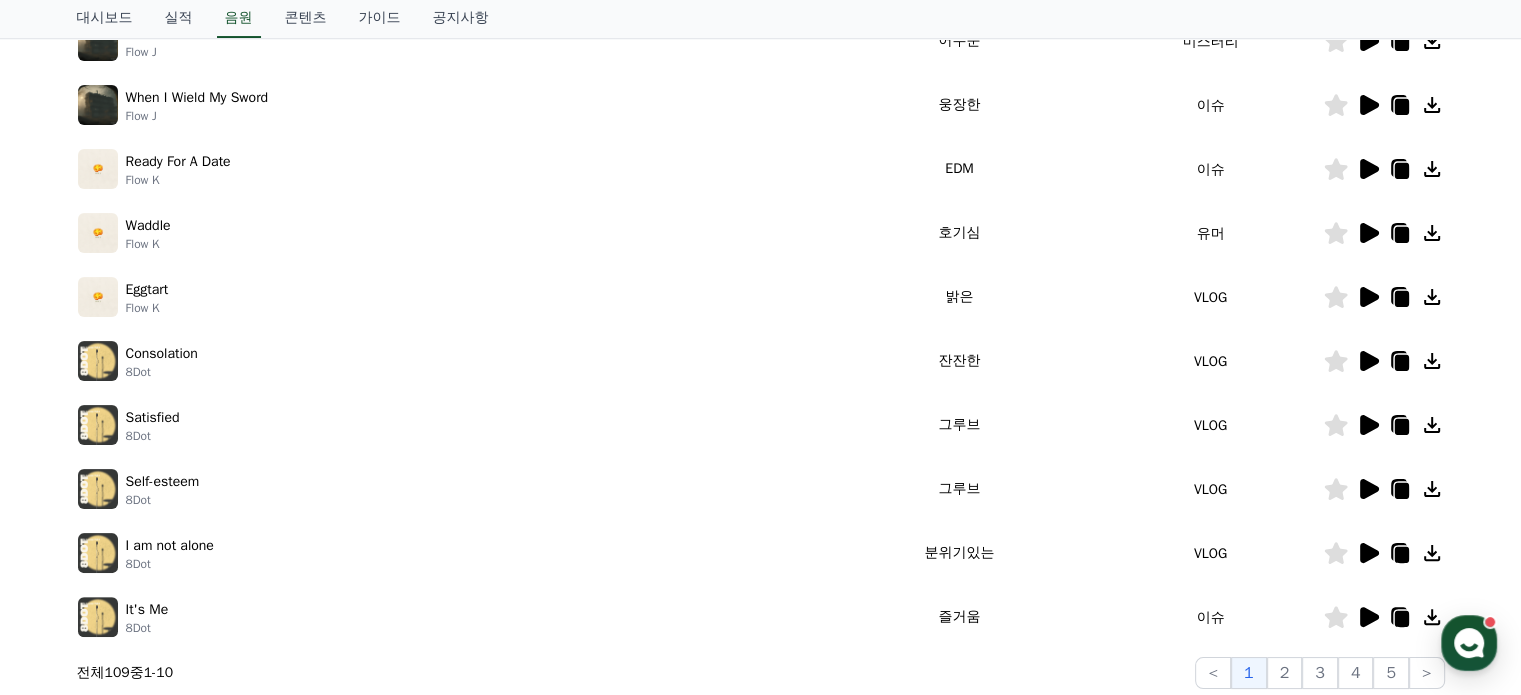 click 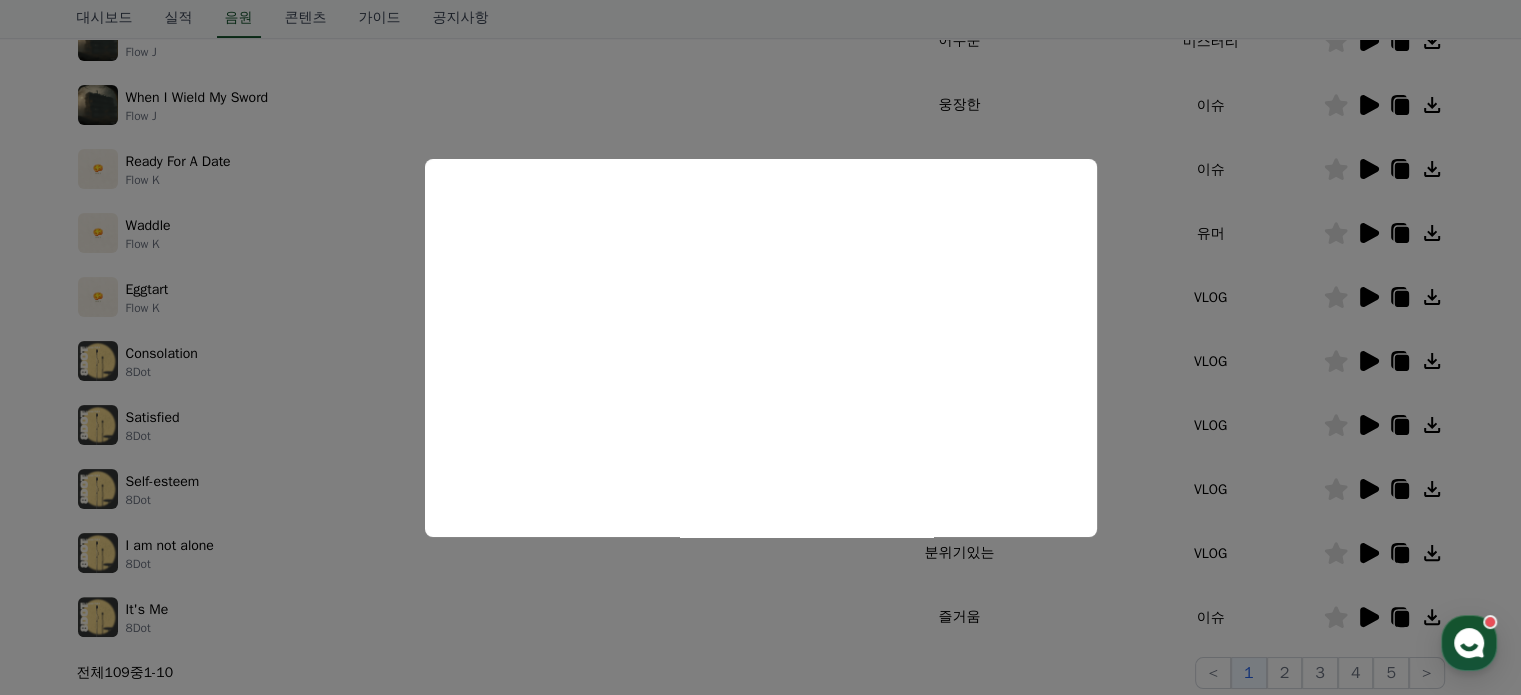 click at bounding box center (760, 347) 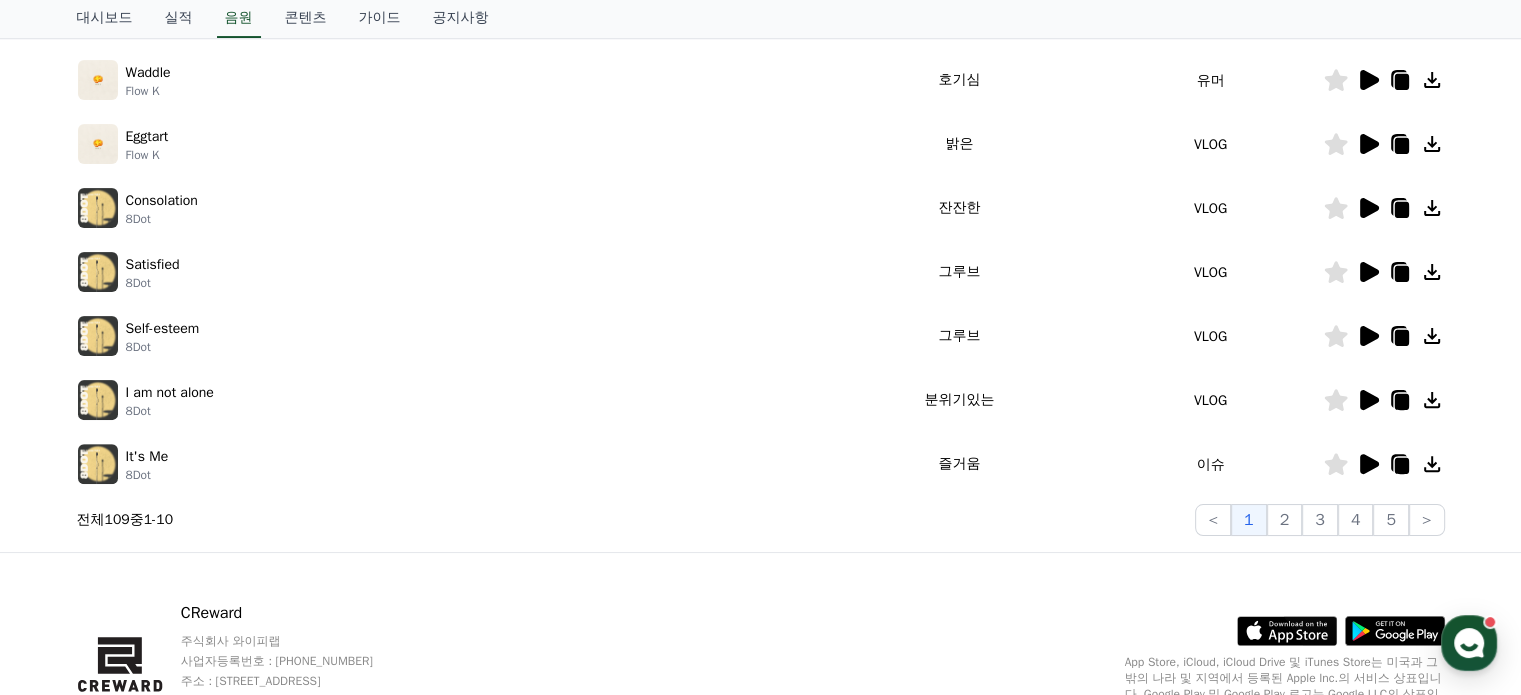 scroll, scrollTop: 657, scrollLeft: 0, axis: vertical 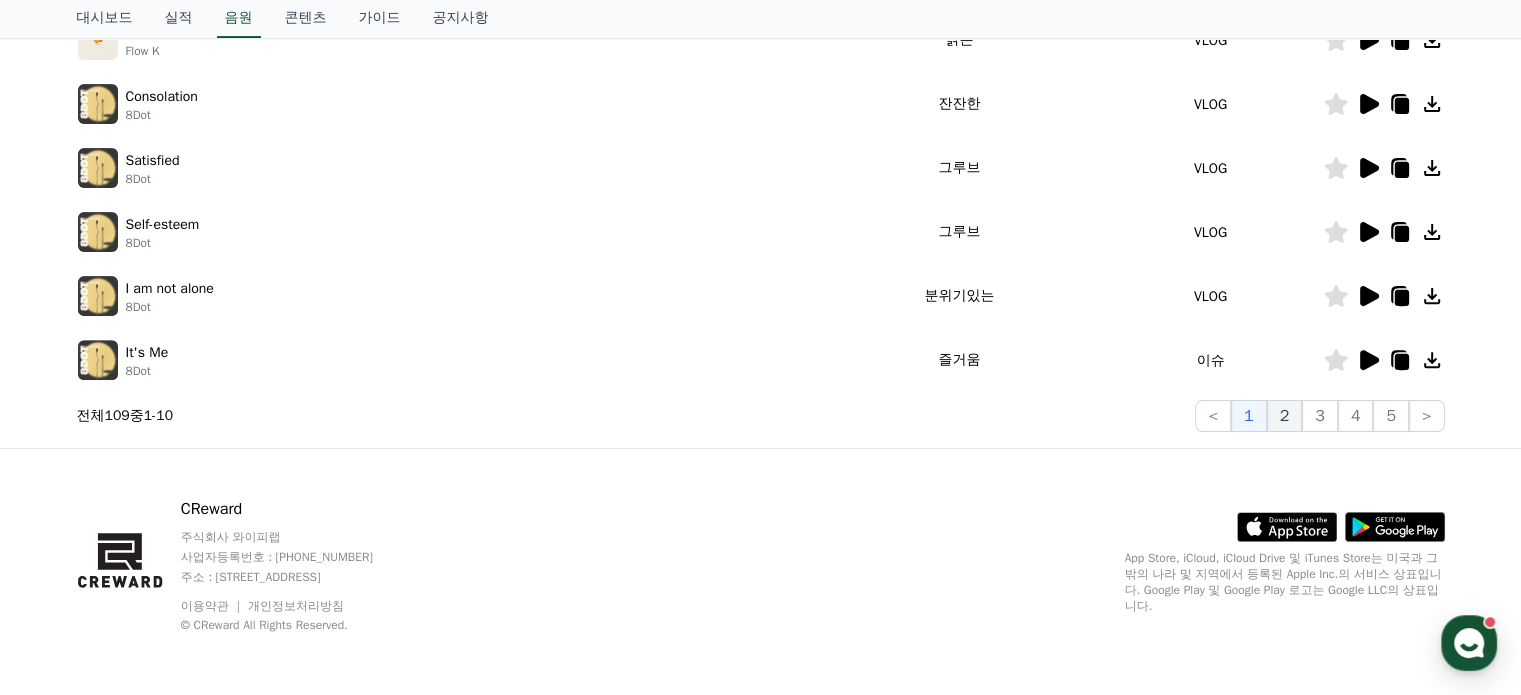 click on "2" 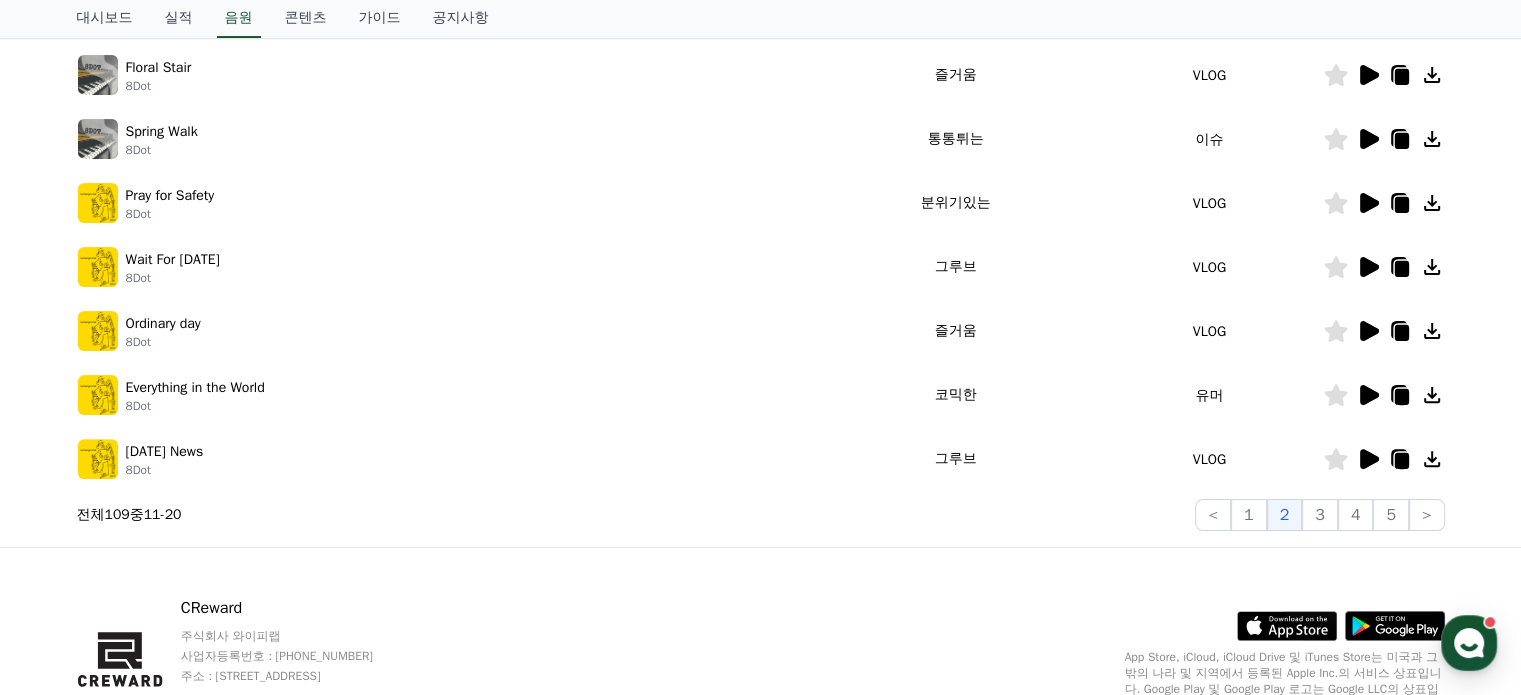 scroll, scrollTop: 557, scrollLeft: 0, axis: vertical 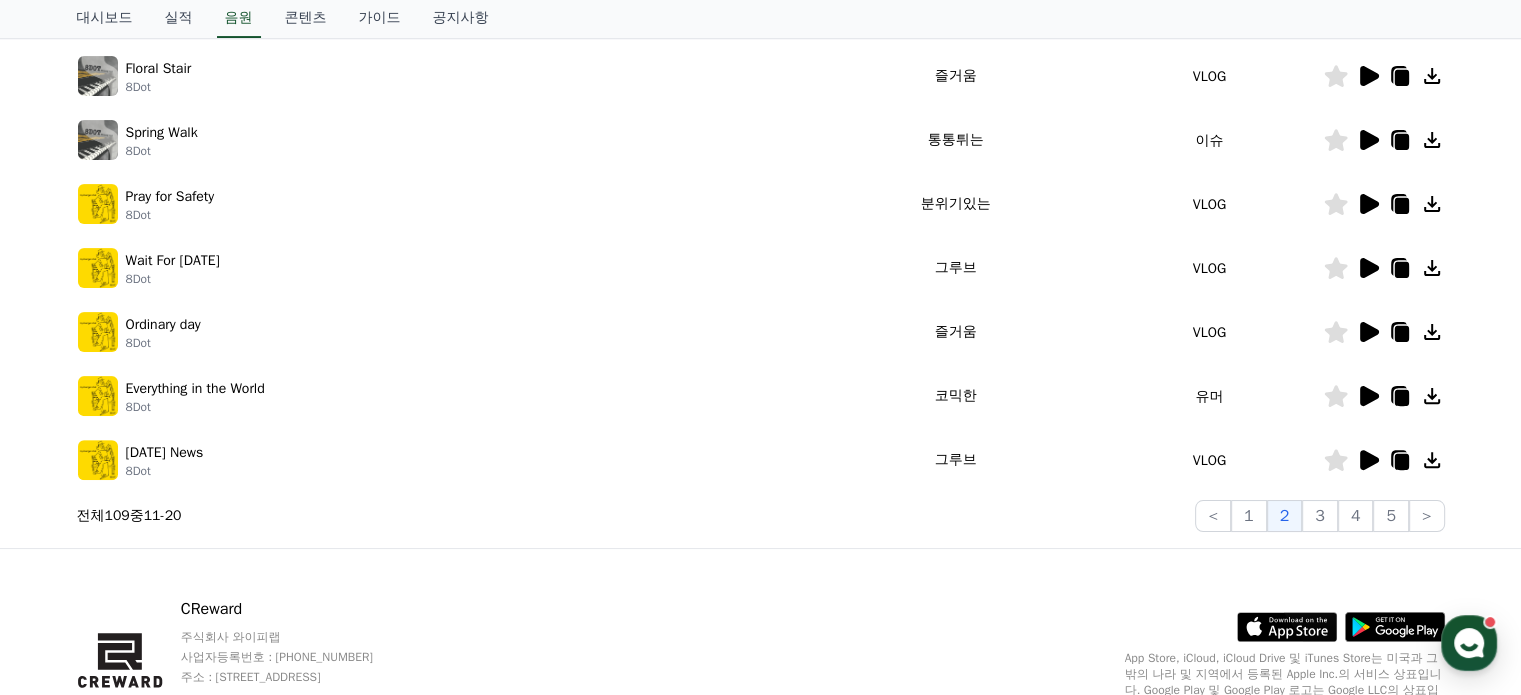 click 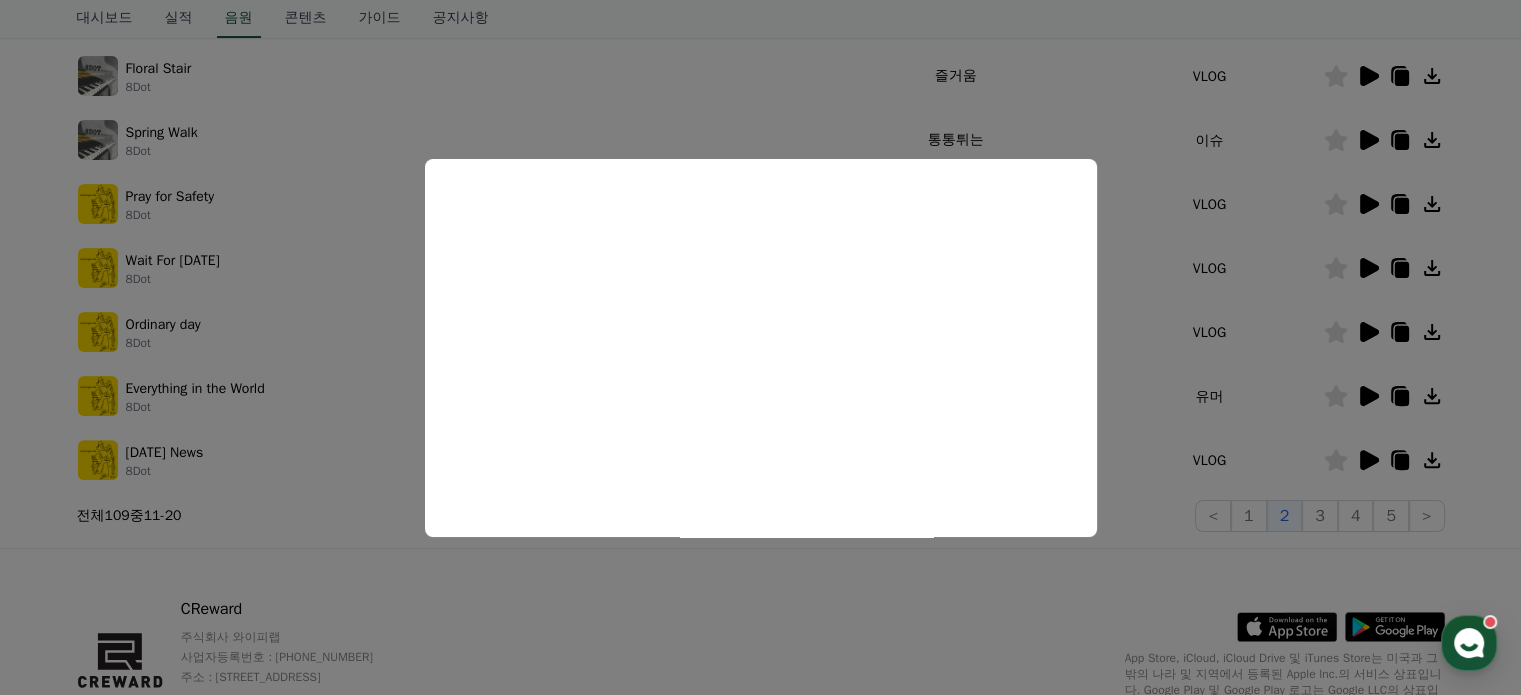 click at bounding box center (760, 347) 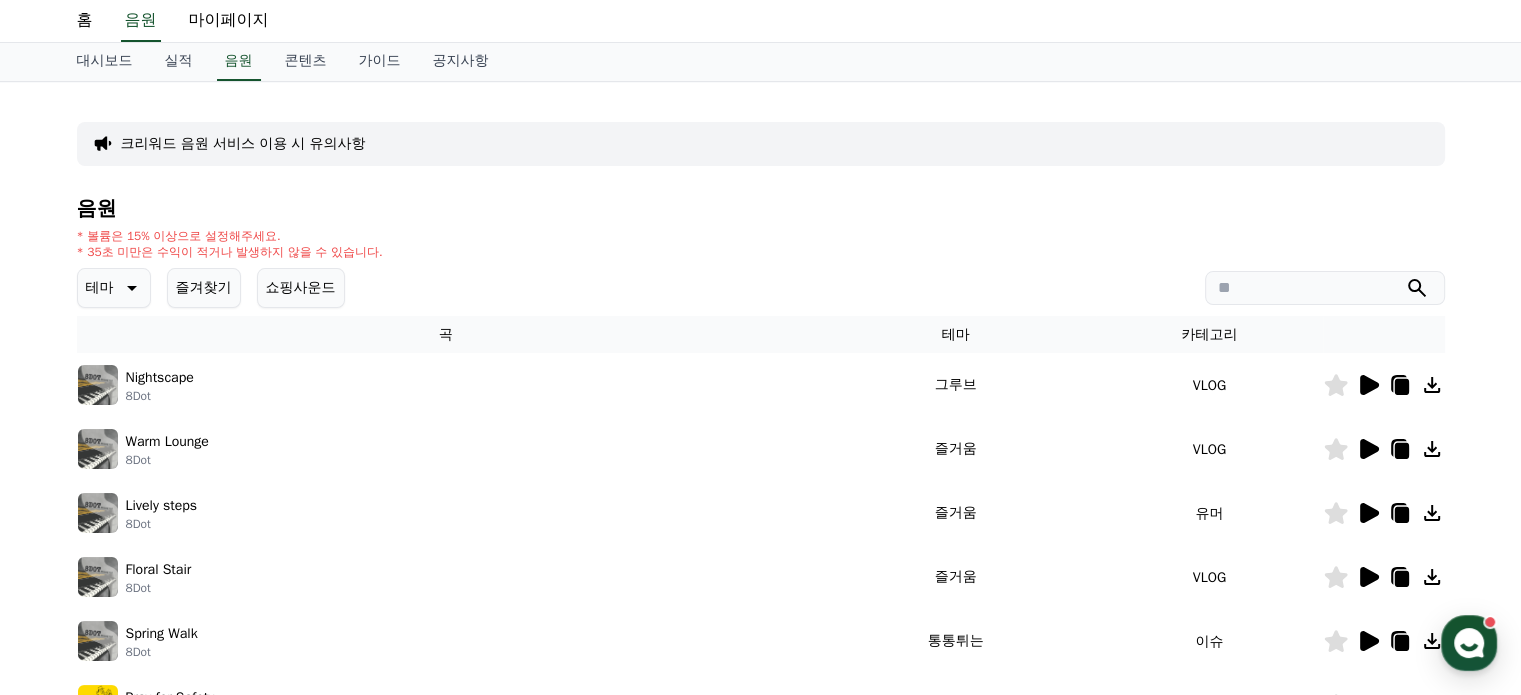 scroll, scrollTop: 100, scrollLeft: 0, axis: vertical 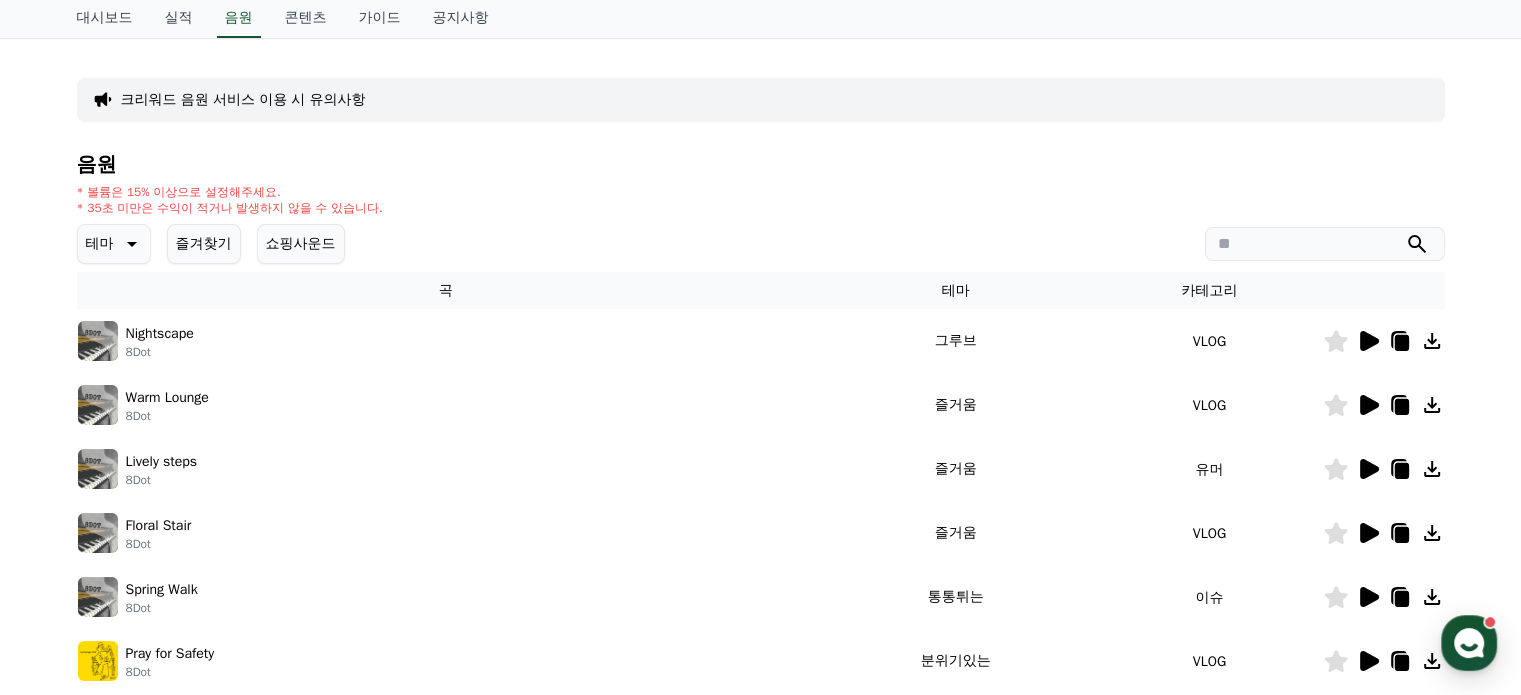 click 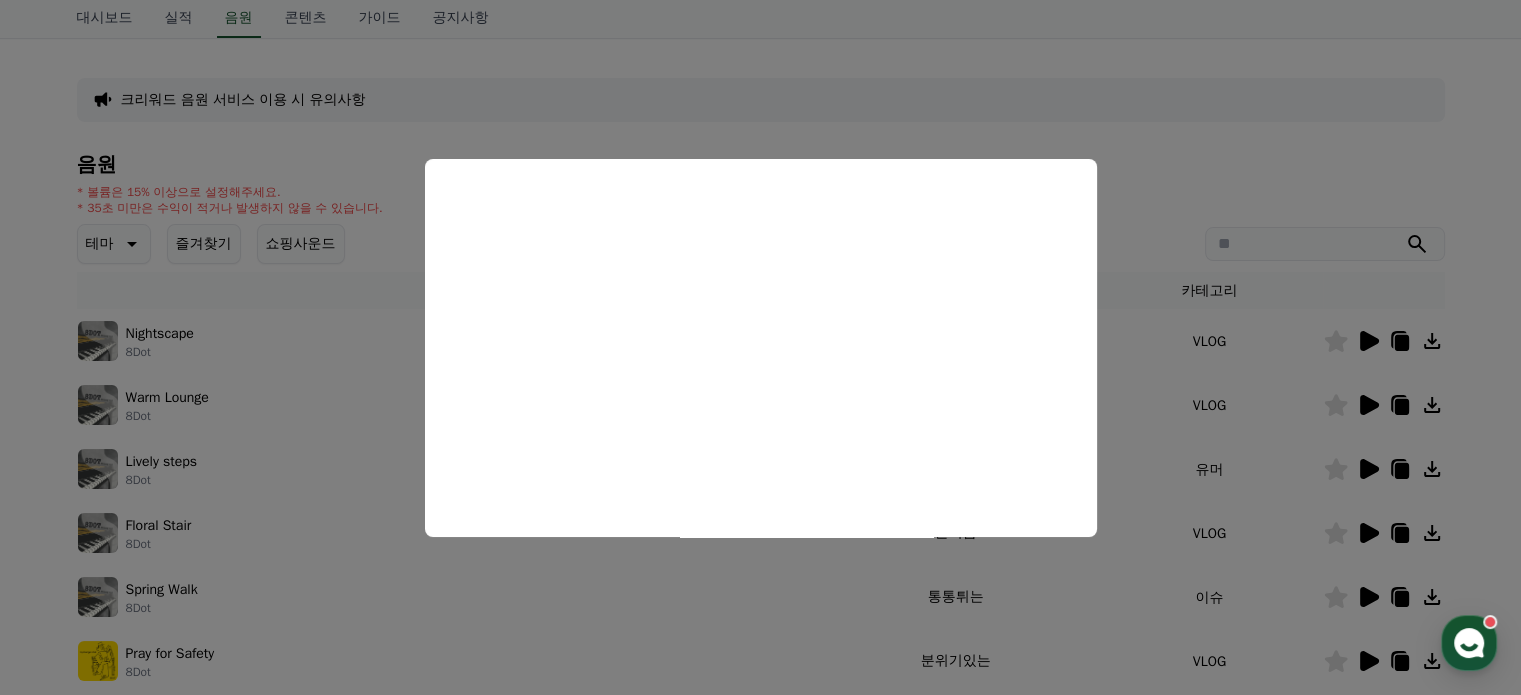 click at bounding box center (760, 347) 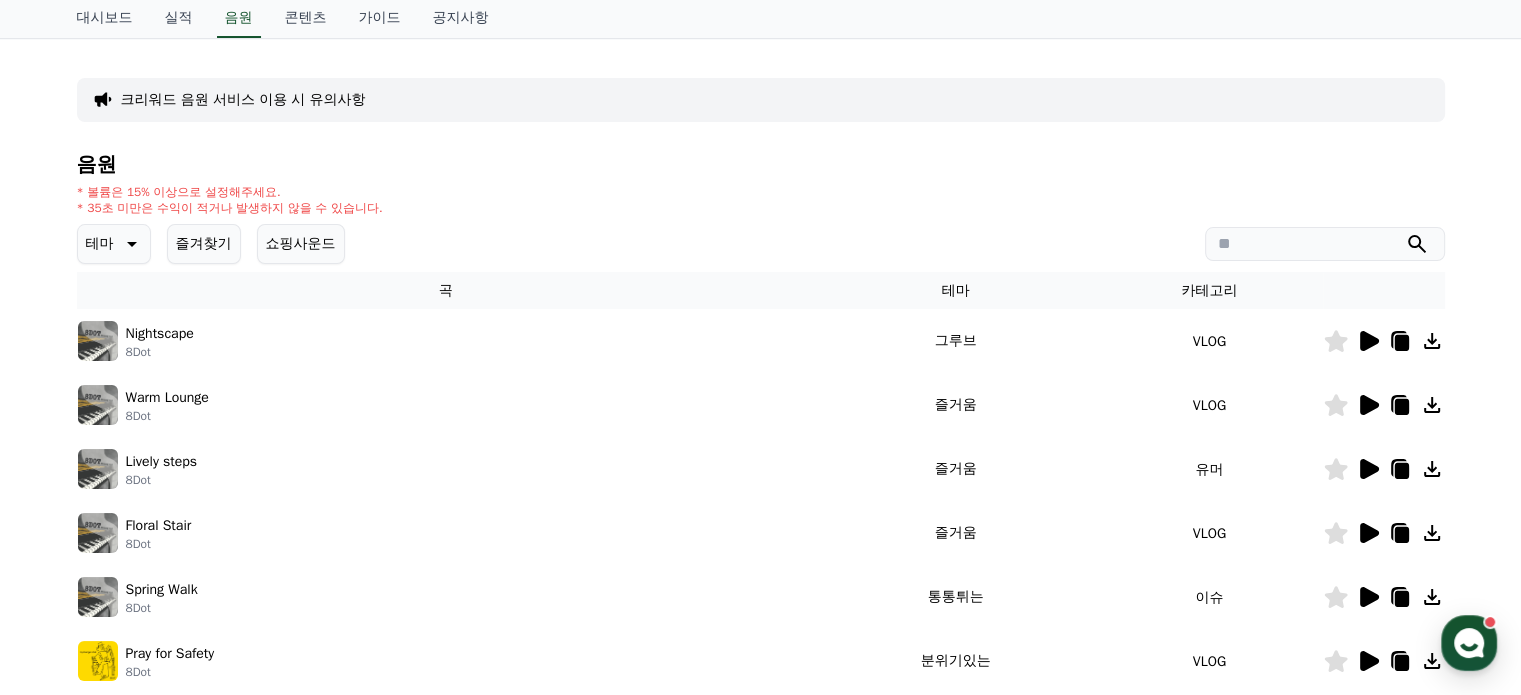 click 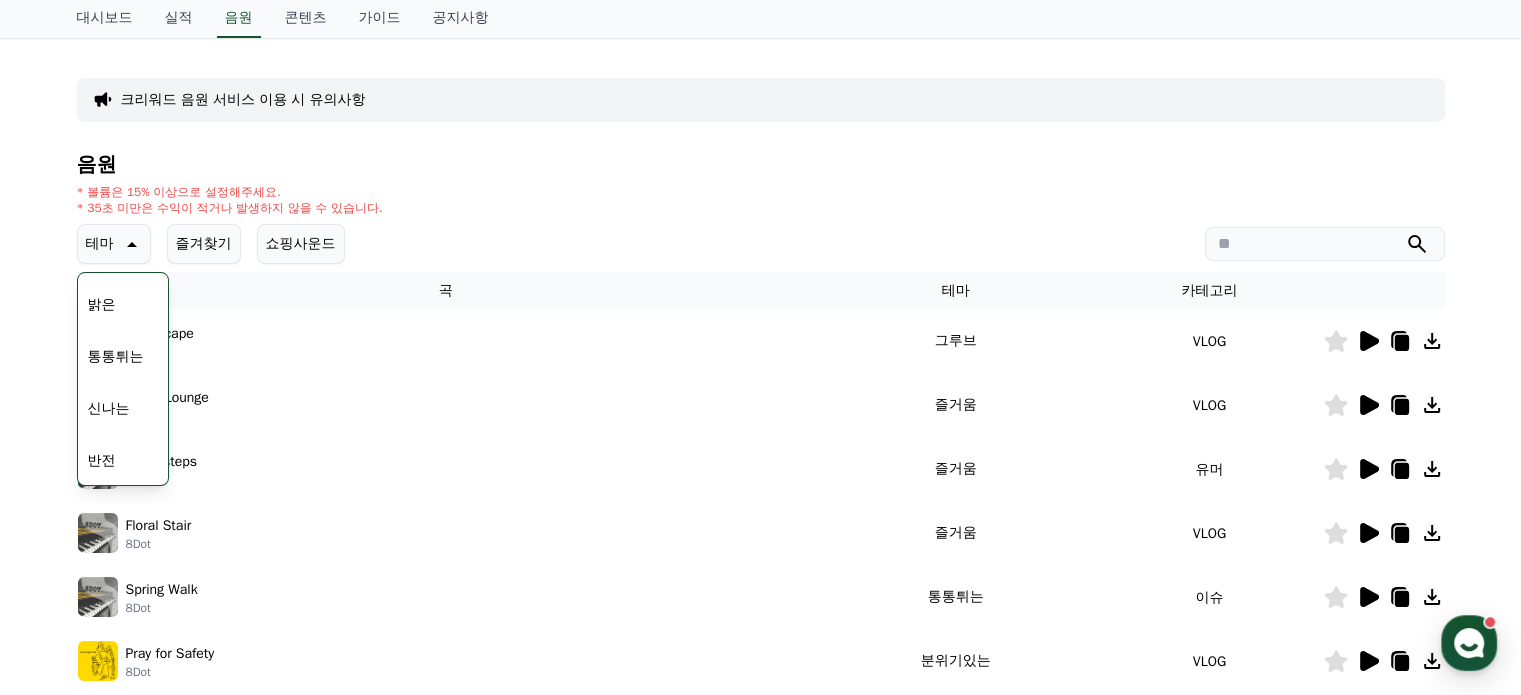 scroll, scrollTop: 200, scrollLeft: 0, axis: vertical 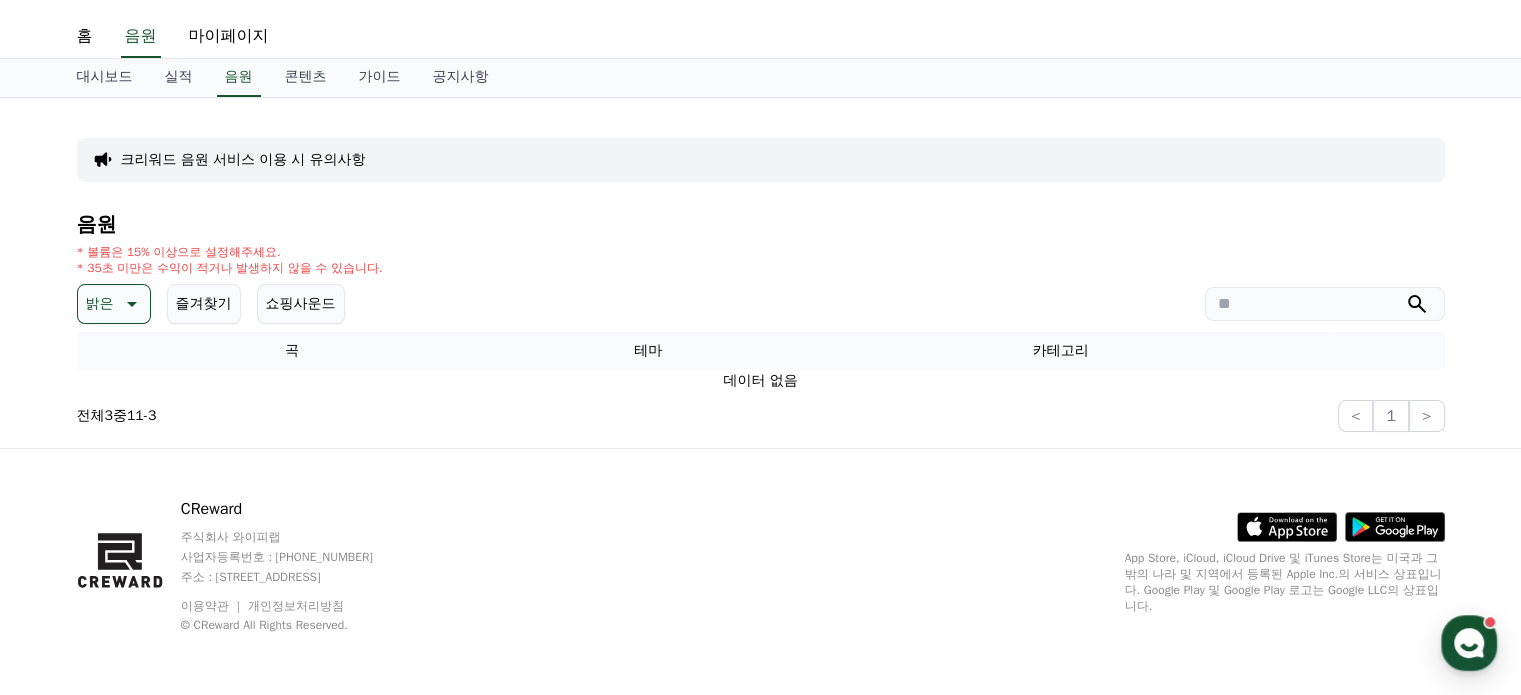 click on "크리워드 음원 서비스 이용 시 유의사항   음원   * 볼륨은 15% 이상으로 설정해주세요.   * 35초 미만은 수익이 적거나 발생하지 않을 수 있습니다.   밝은       즐겨찾기   쇼핑사운드         곡 테마 카테고리 데이터 없음   전체  3  중  11  -  3   <   1   >" at bounding box center [761, 273] 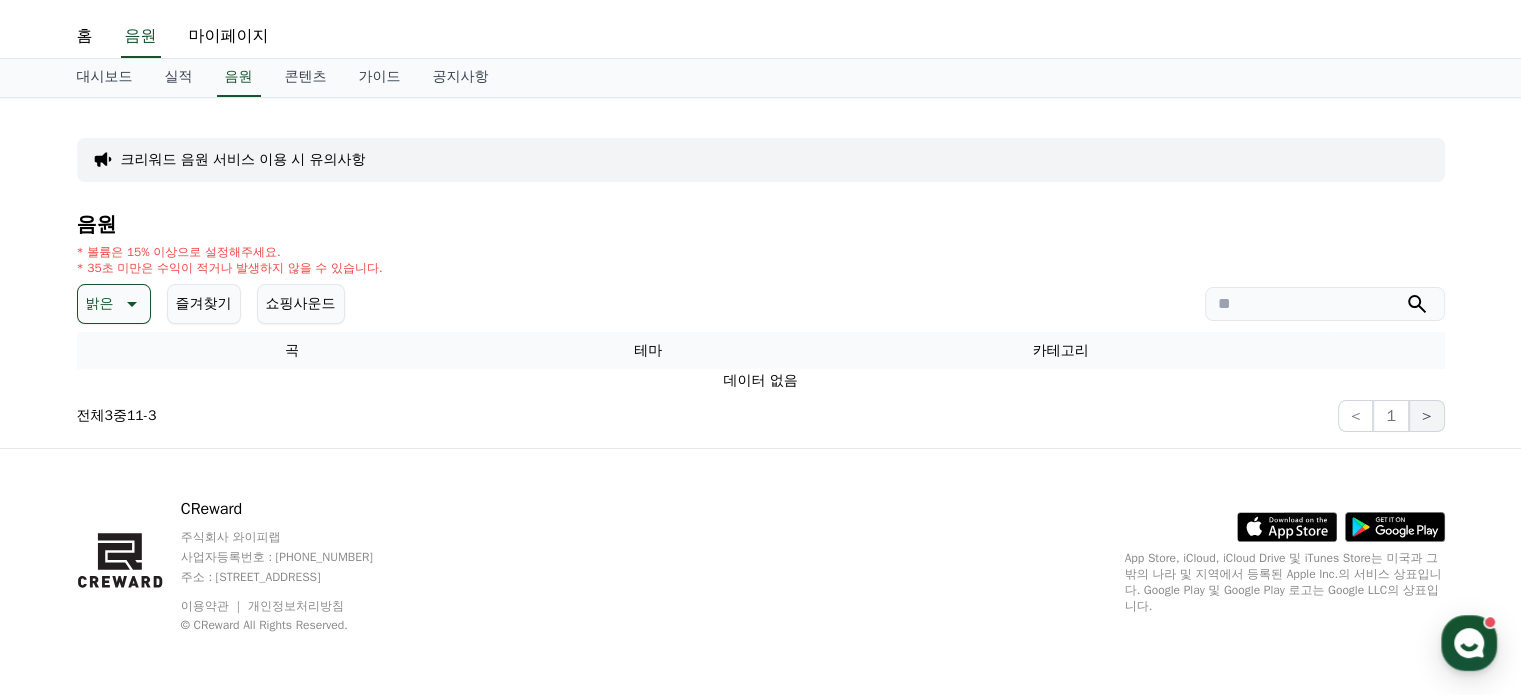 click on ">" at bounding box center [1427, 416] 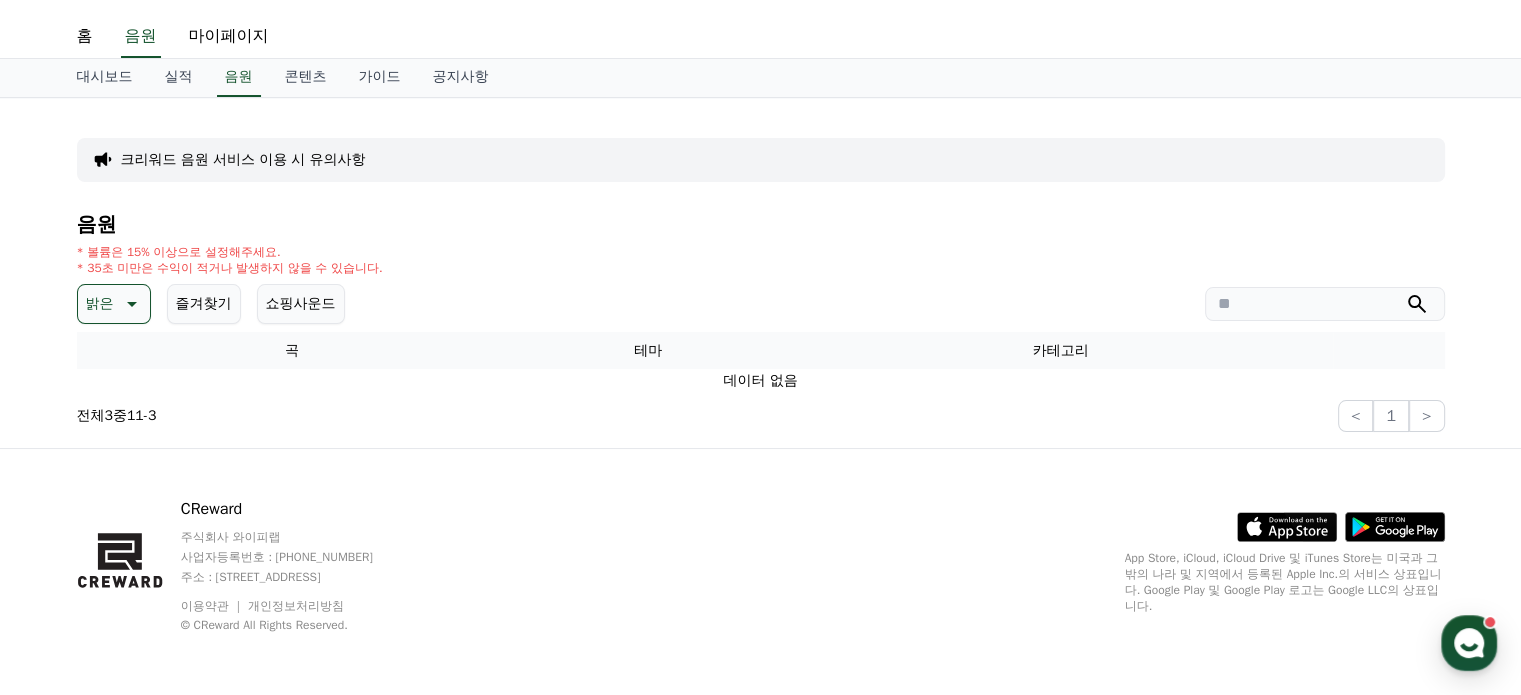 click 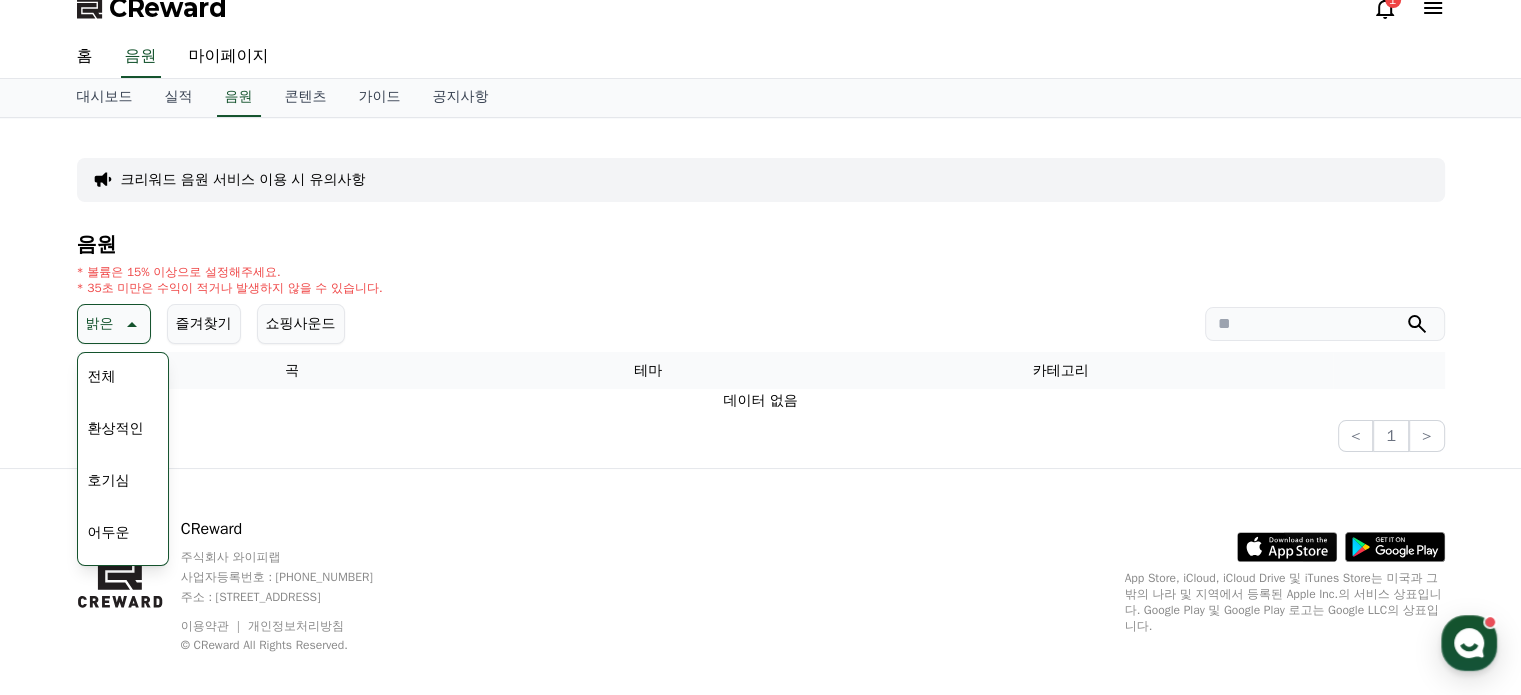 scroll, scrollTop: 0, scrollLeft: 0, axis: both 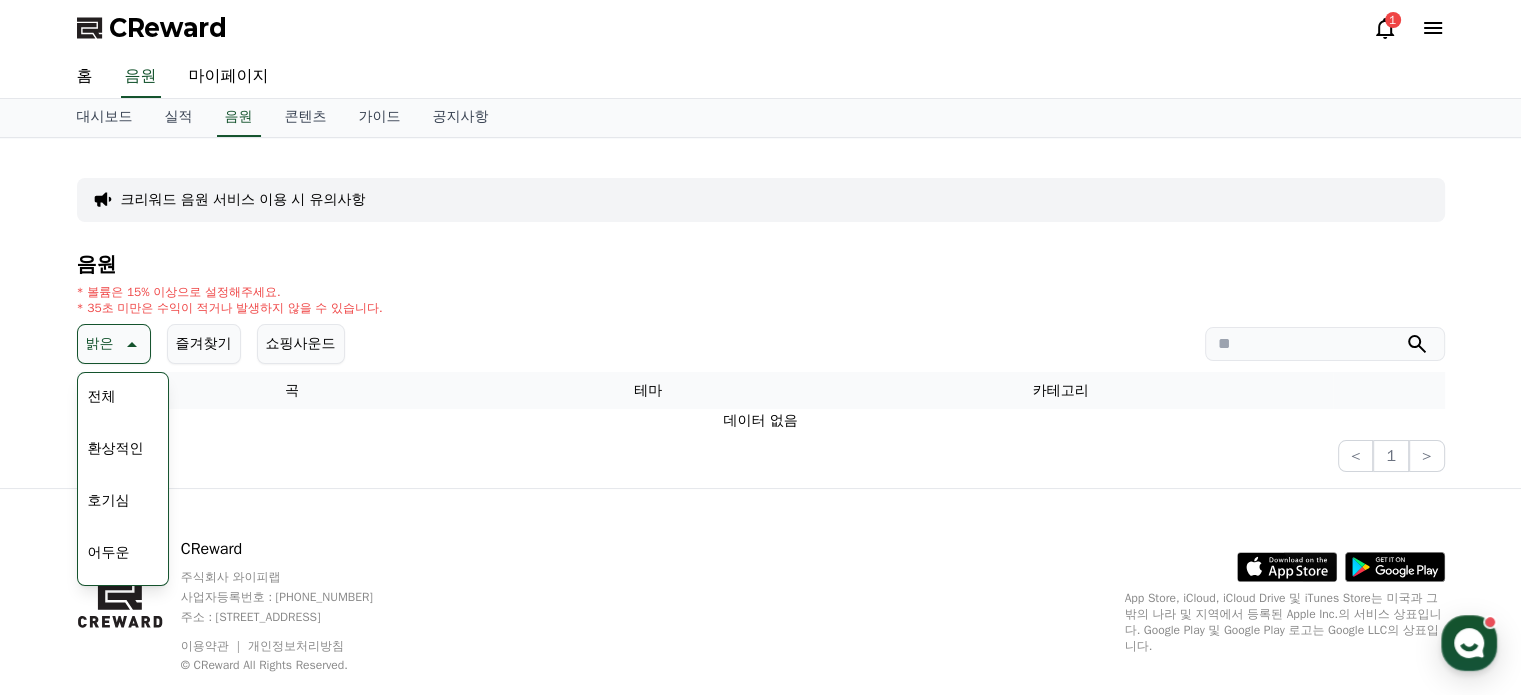 click on "전체" at bounding box center (102, 397) 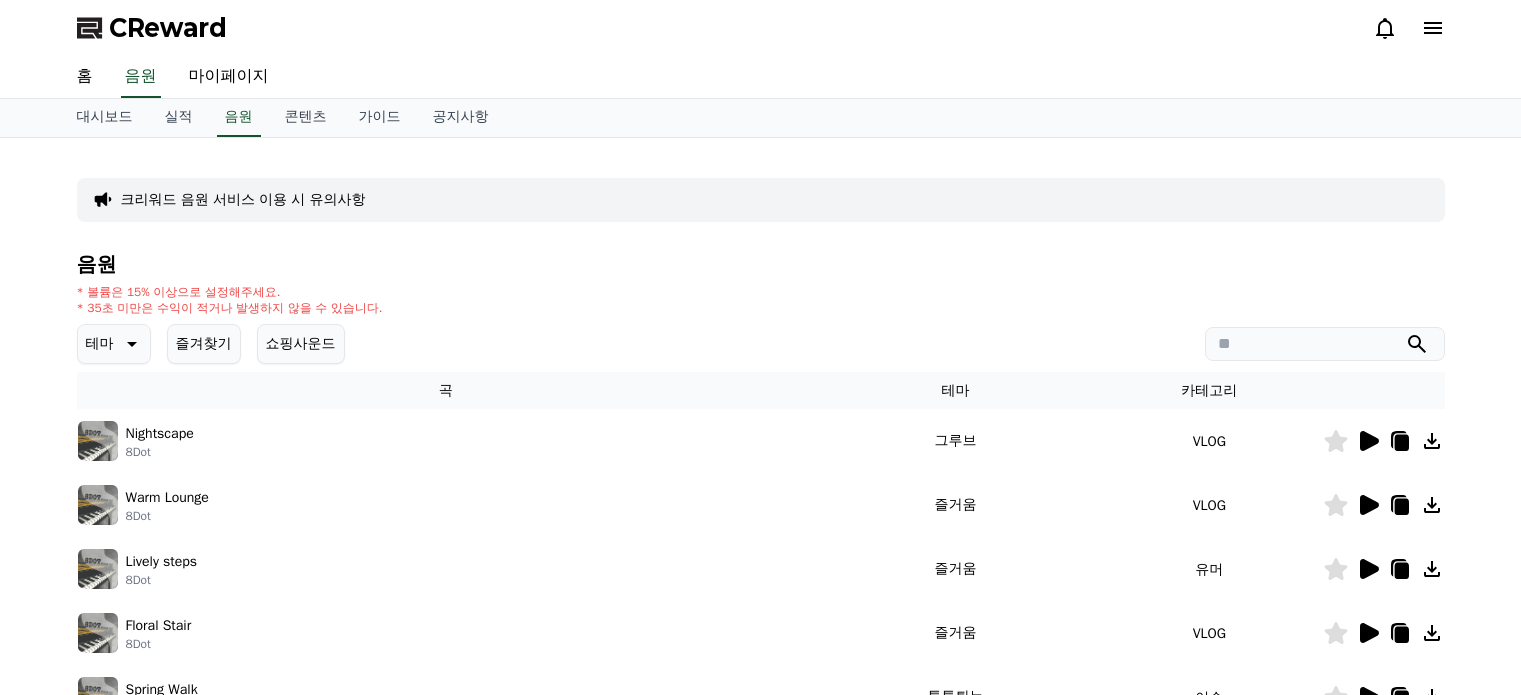 click on "테마" at bounding box center (100, 344) 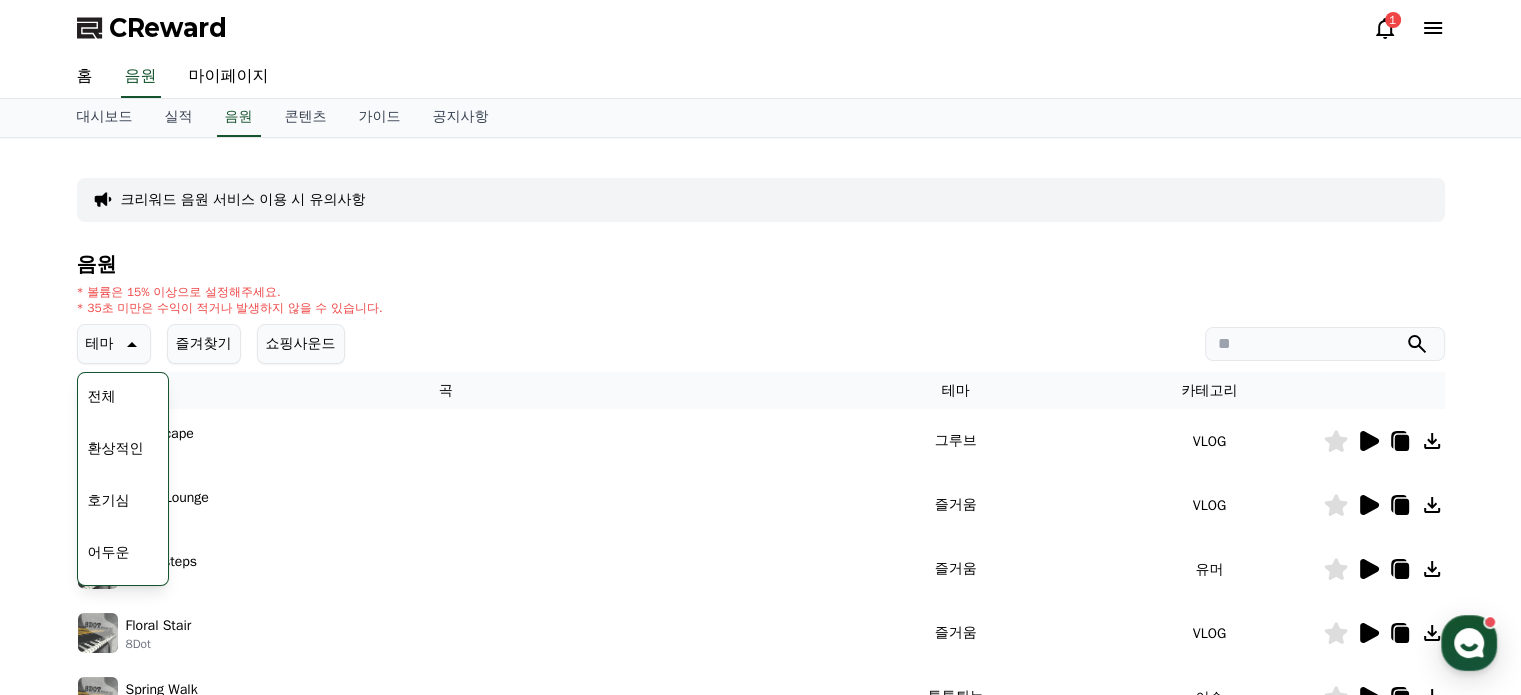 scroll, scrollTop: 0, scrollLeft: 0, axis: both 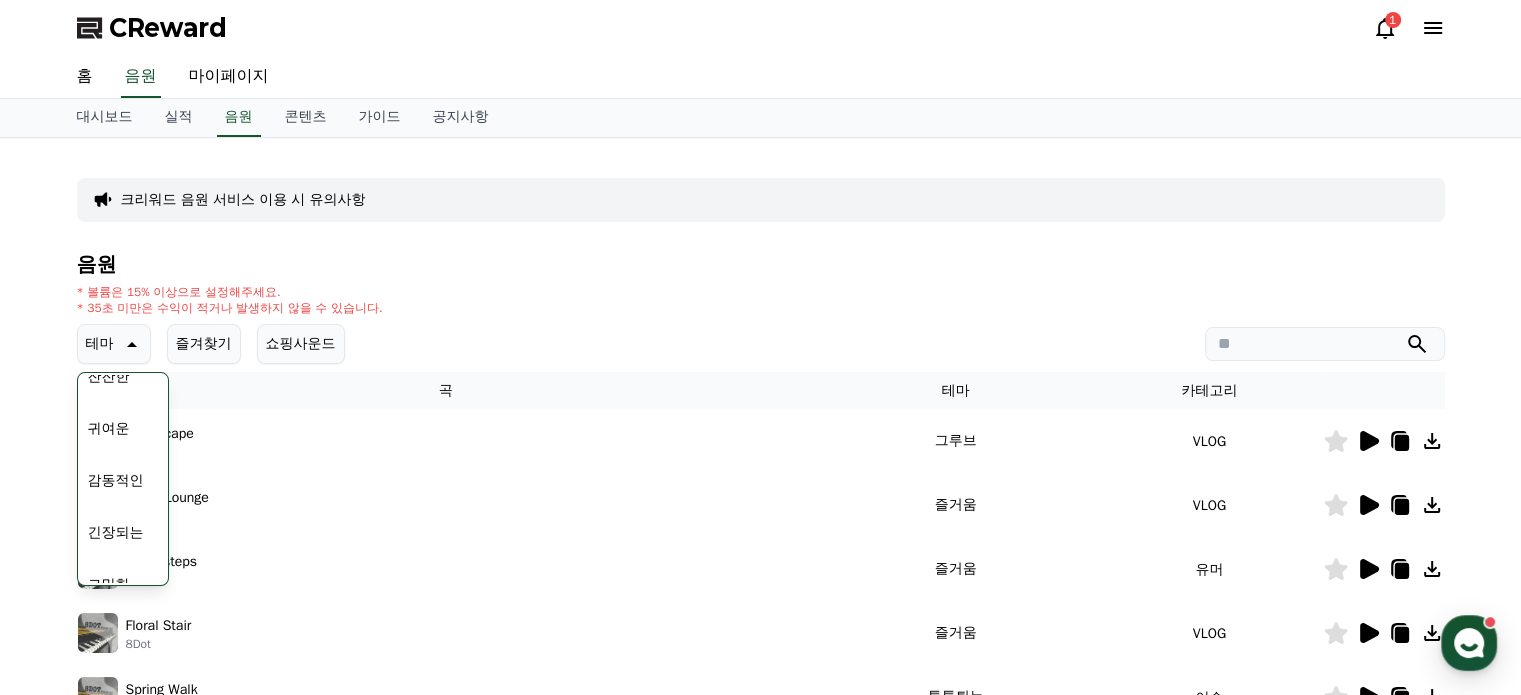 click on "전체 환상적인 호기심 어두운 밝은 통통튀는 신나는 반전 웅장한 드라마틱 즐거움 분위기있는 EDM 그루브 슬픈 잔잔한 귀여운 감동적인 긴장되는 코믹한" at bounding box center [123, 91] 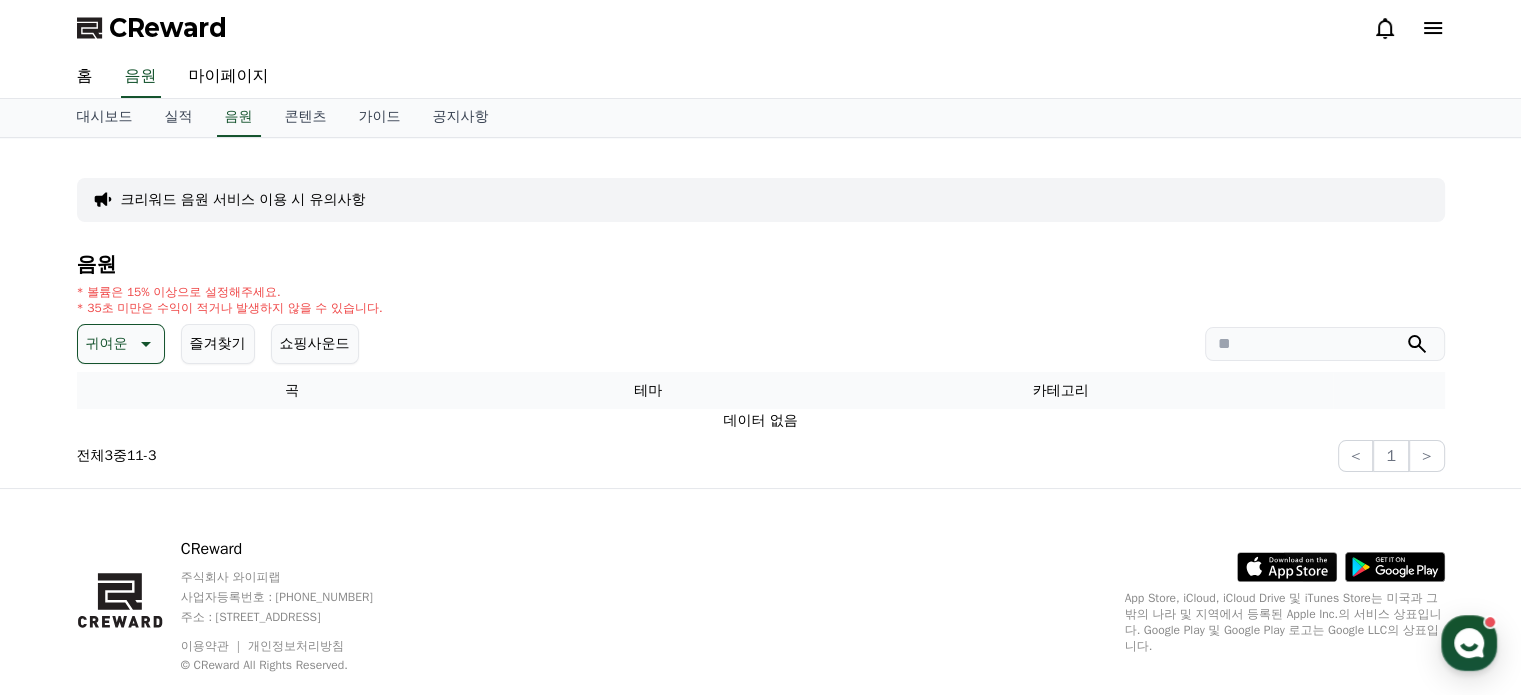 scroll, scrollTop: 0, scrollLeft: 0, axis: both 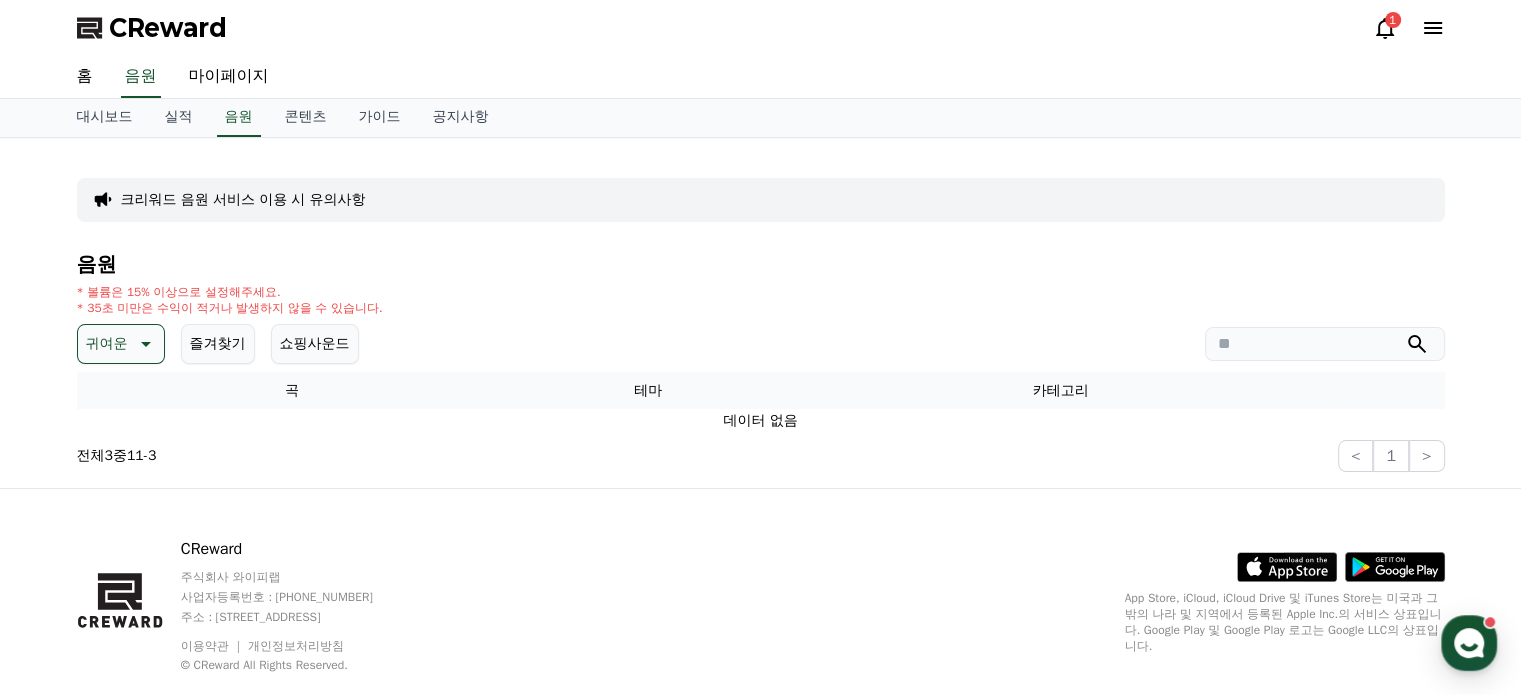 click on "귀여운" at bounding box center (107, 344) 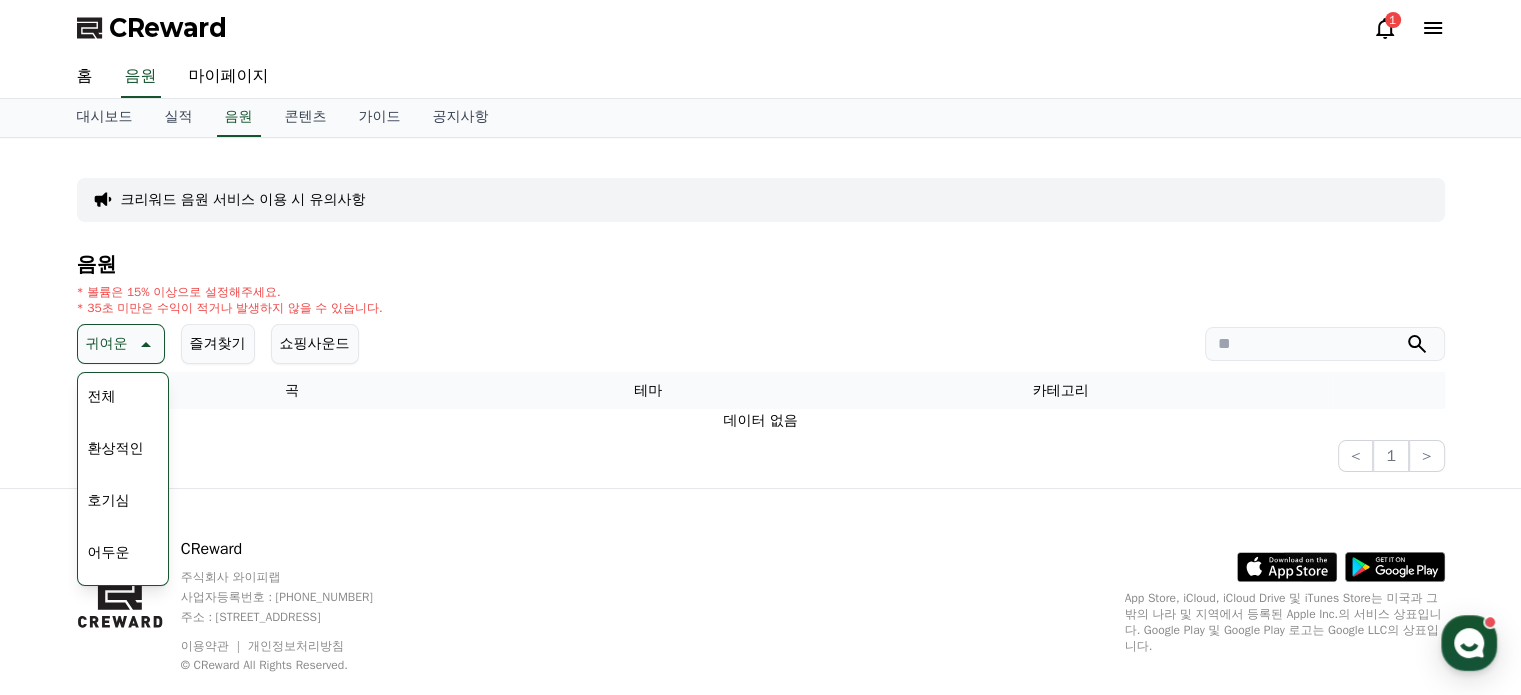 click on "전체" at bounding box center (102, 397) 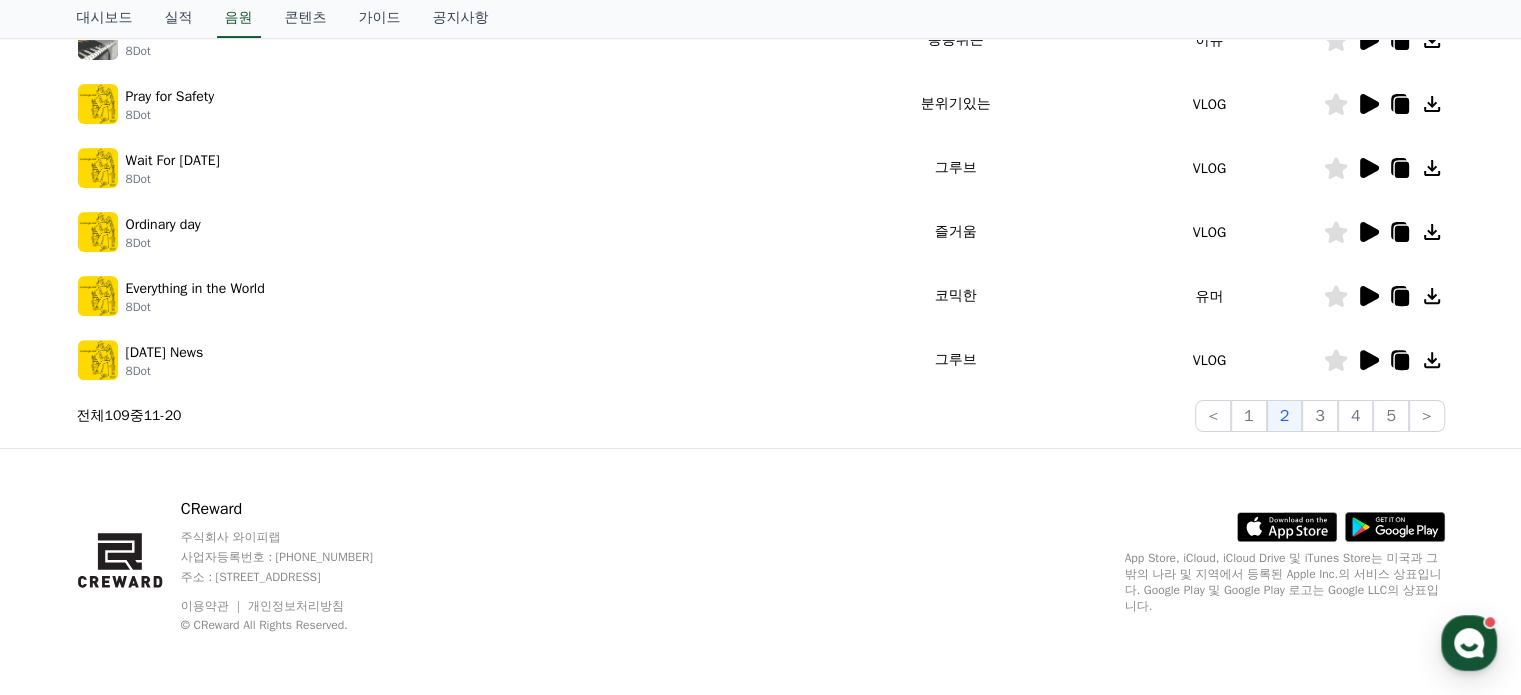 scroll, scrollTop: 0, scrollLeft: 0, axis: both 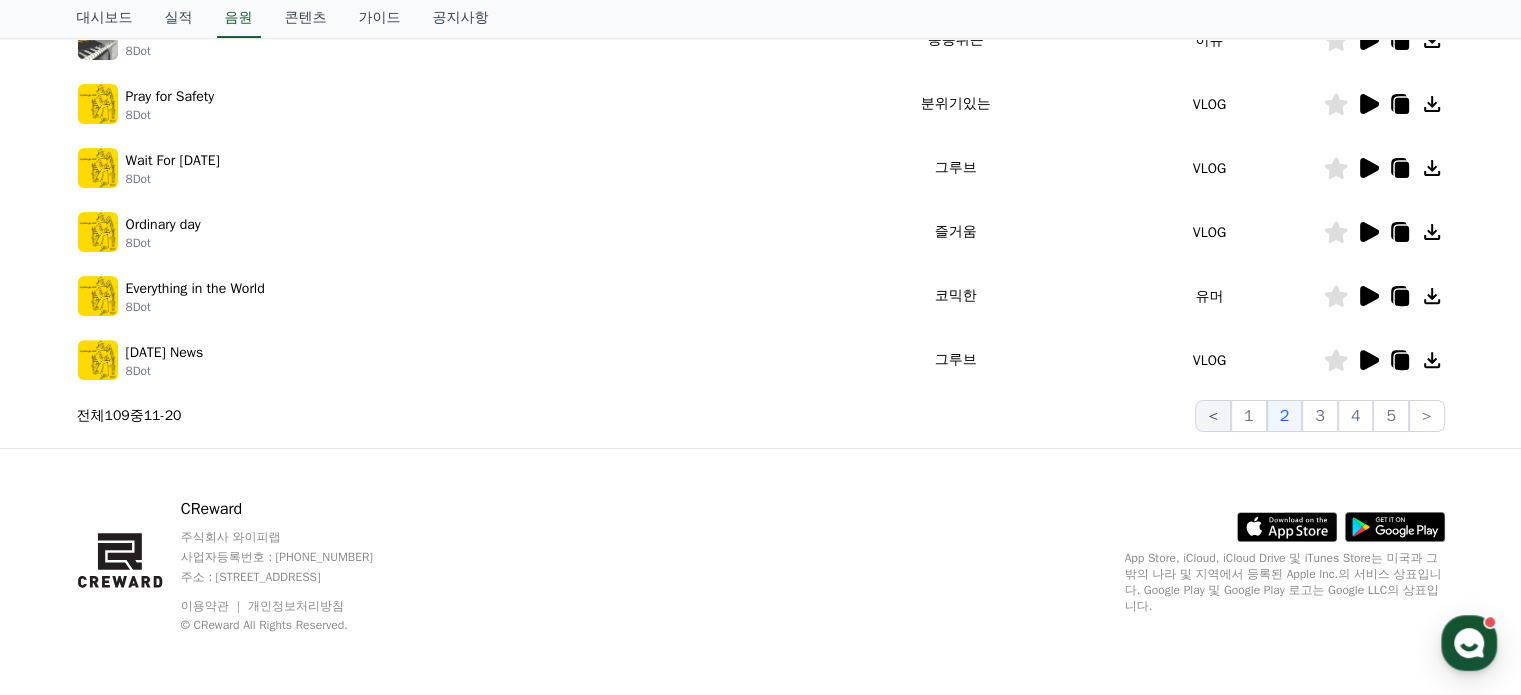 click on "<" at bounding box center (1213, 416) 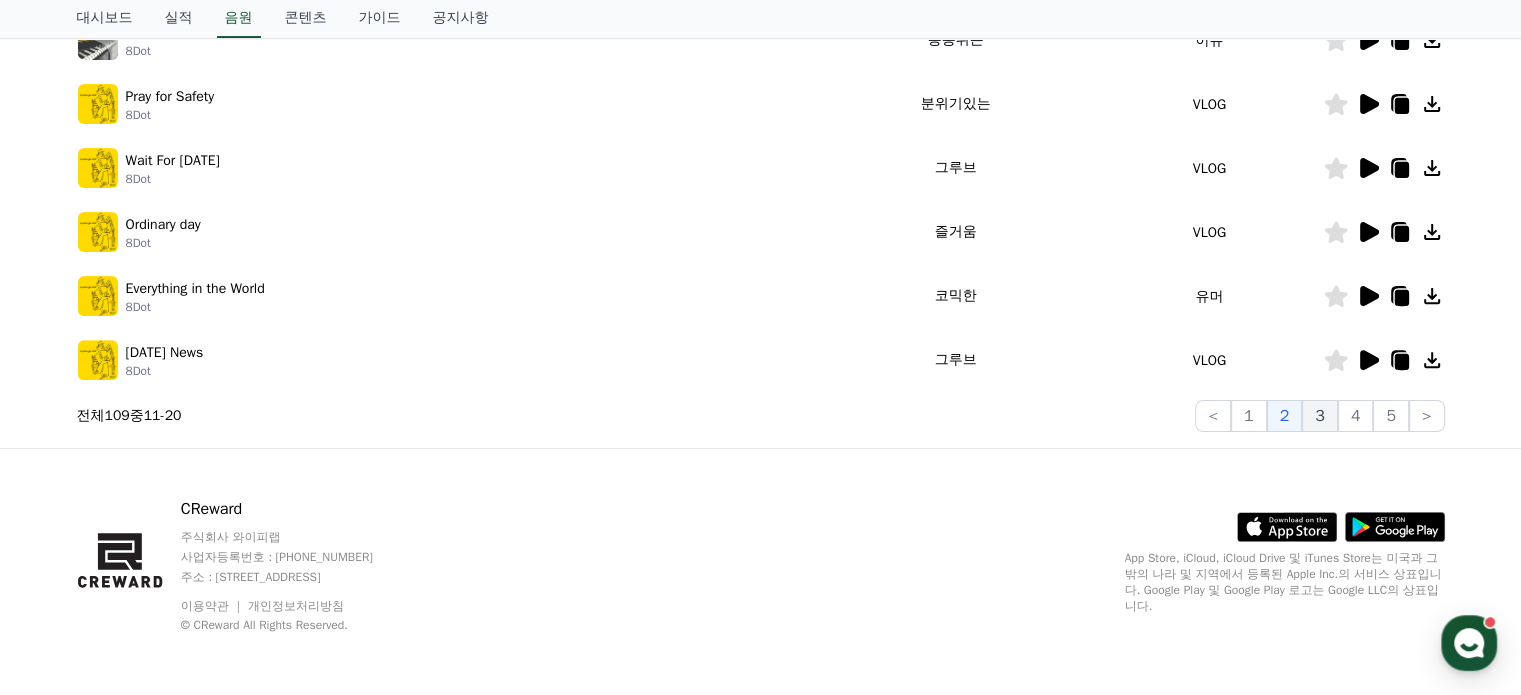 click on "3" at bounding box center [1320, 416] 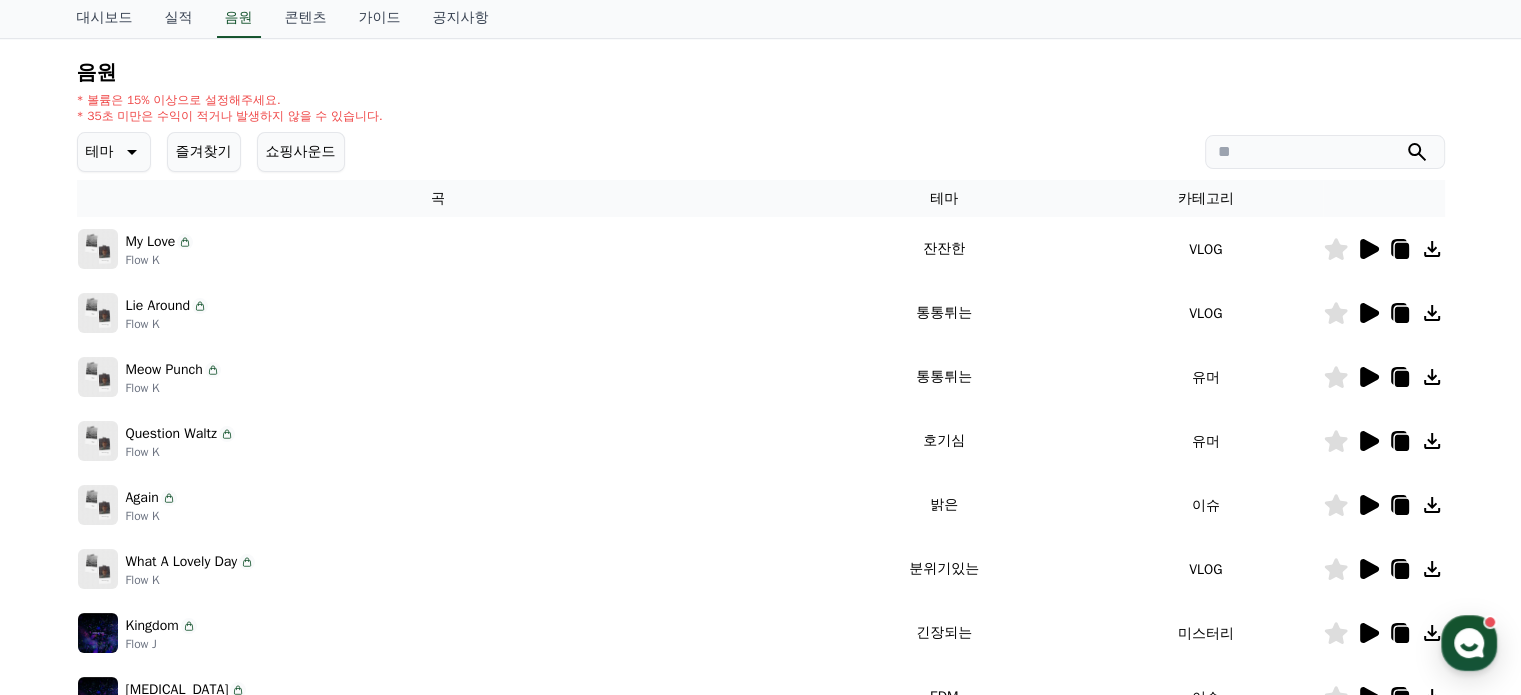 scroll, scrollTop: 57, scrollLeft: 0, axis: vertical 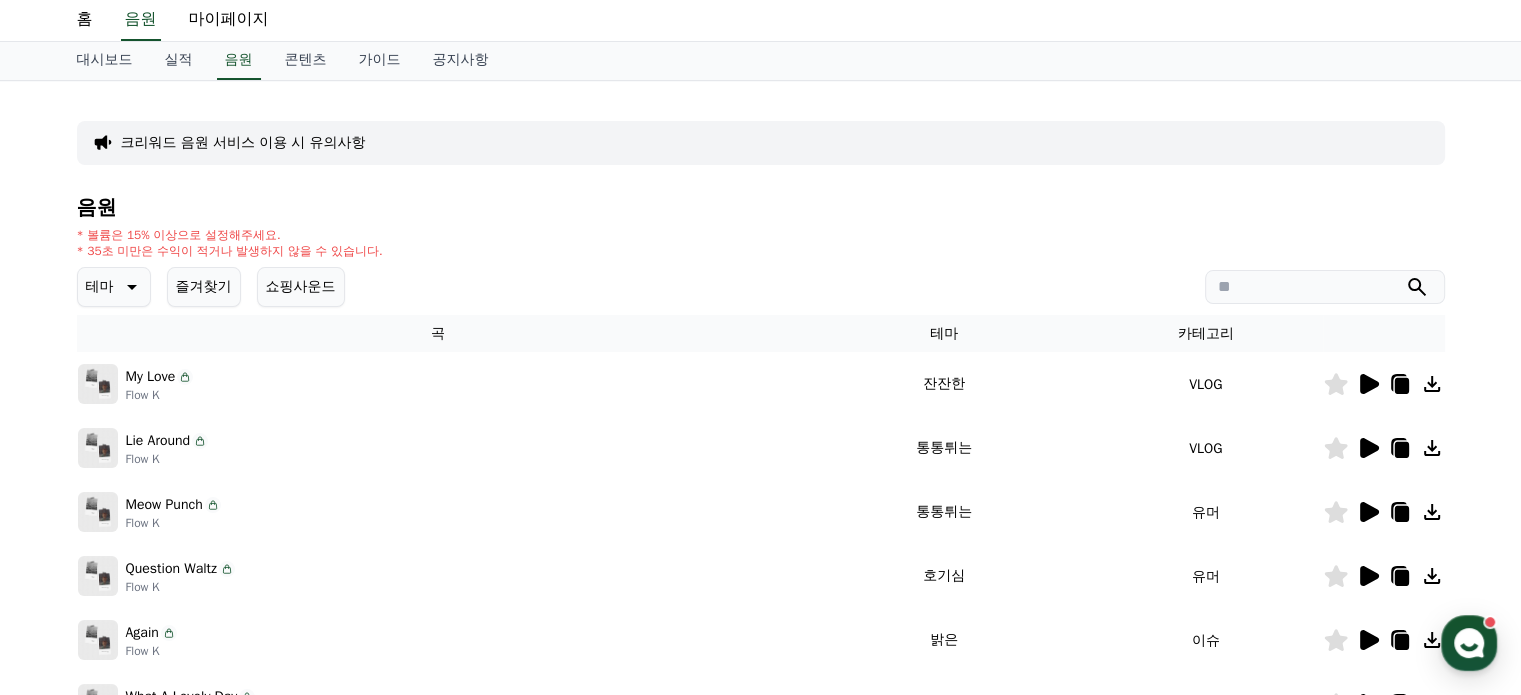 click 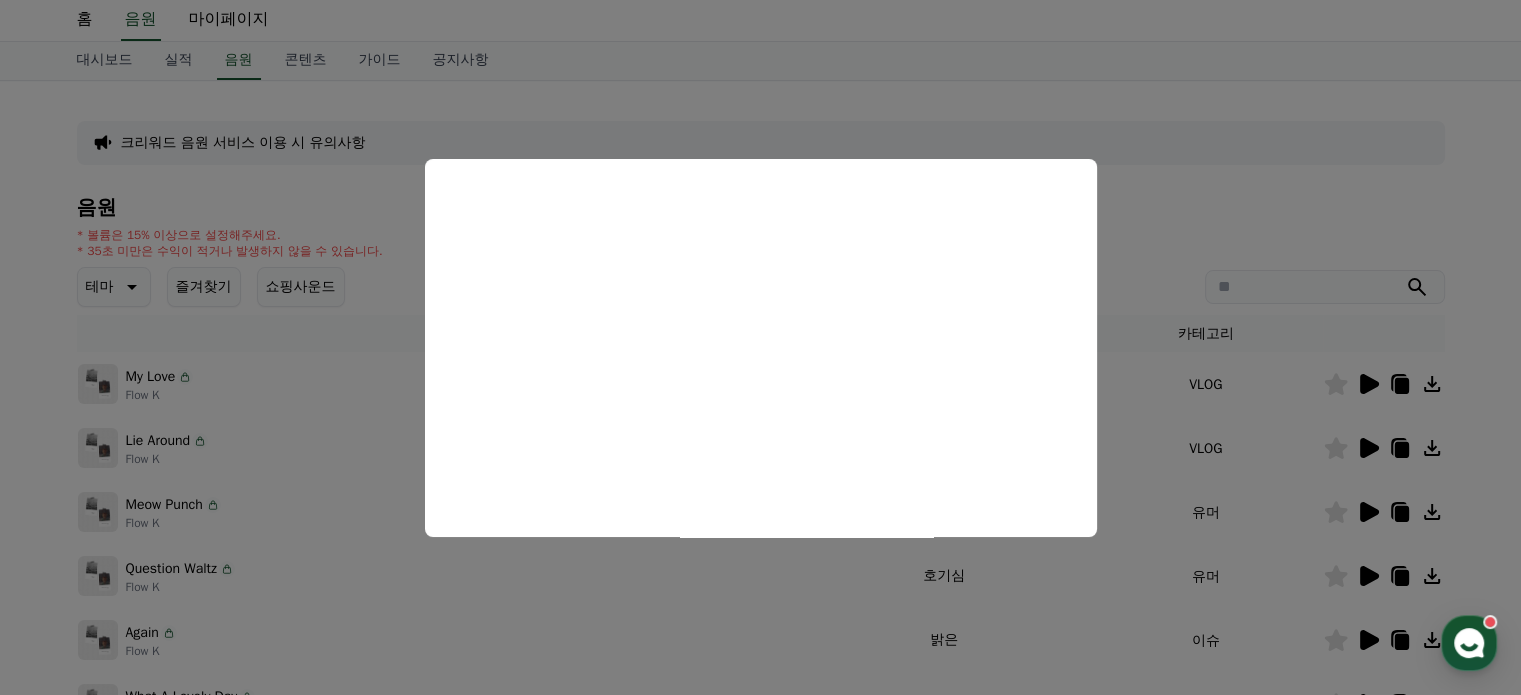 click at bounding box center (760, 347) 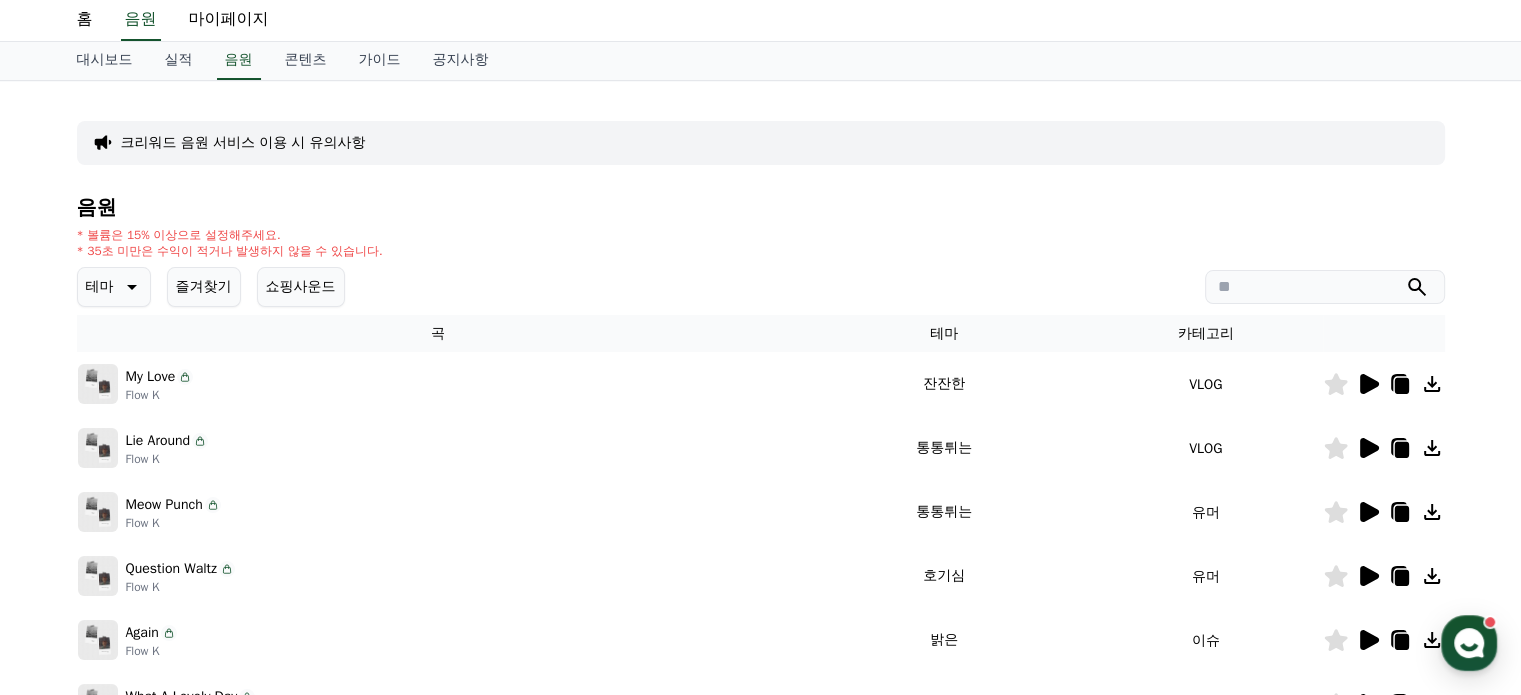 click 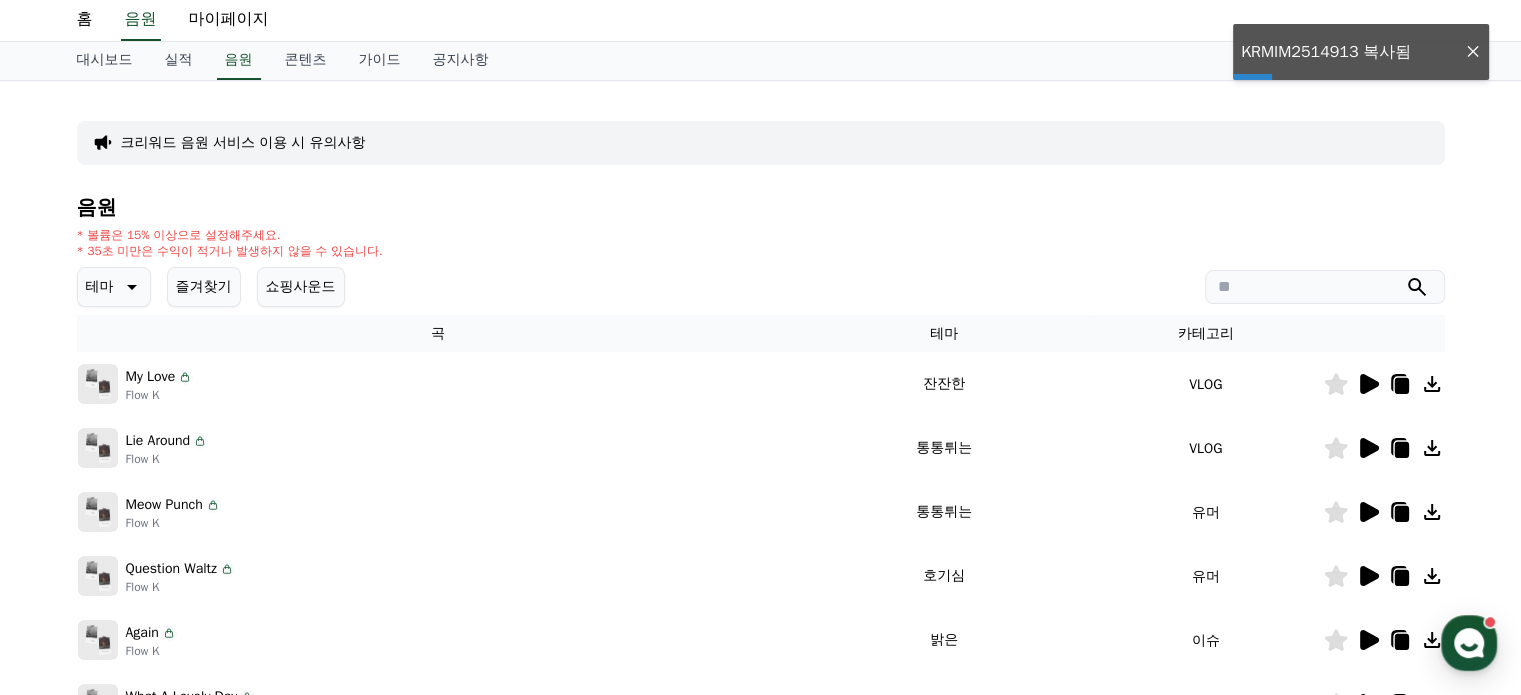 click 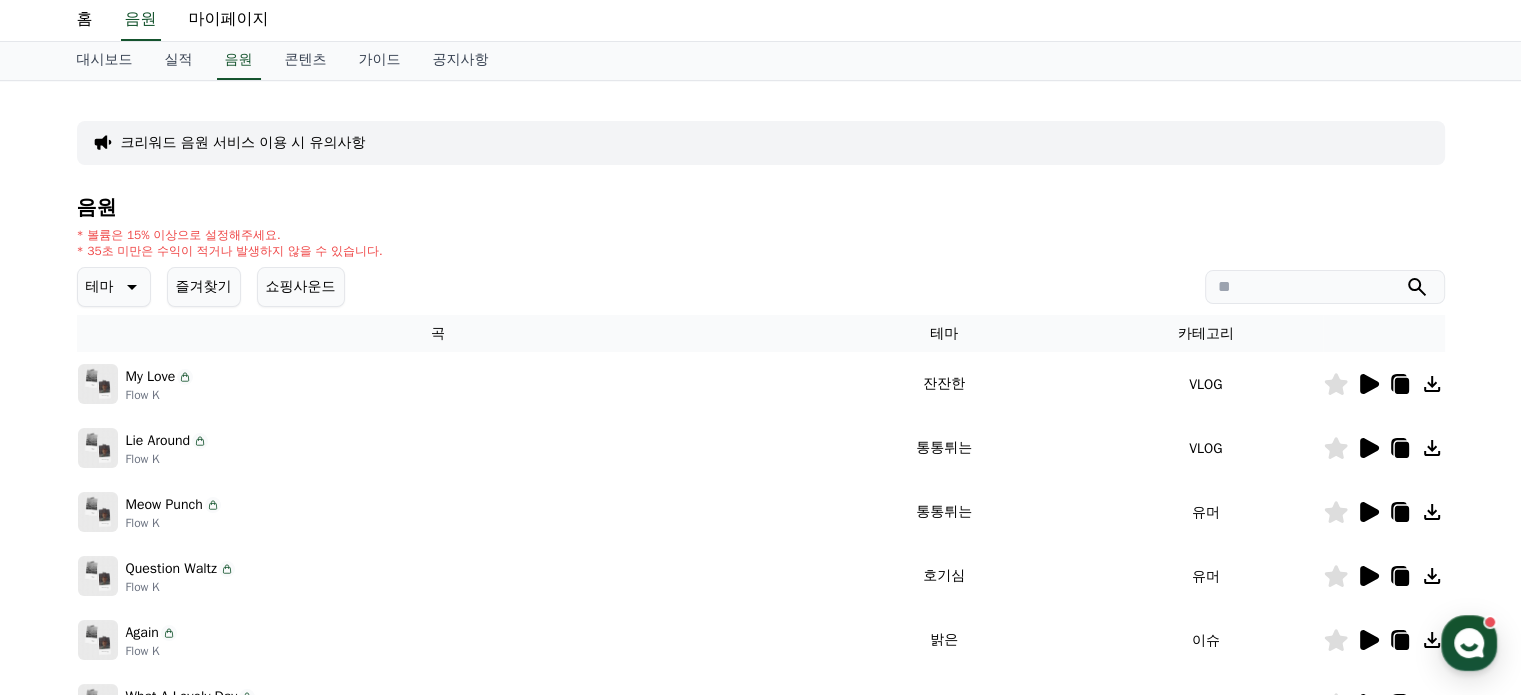 drag, startPoint x: 1424, startPoint y: 183, endPoint x: 1426, endPoint y: 269, distance: 86.023254 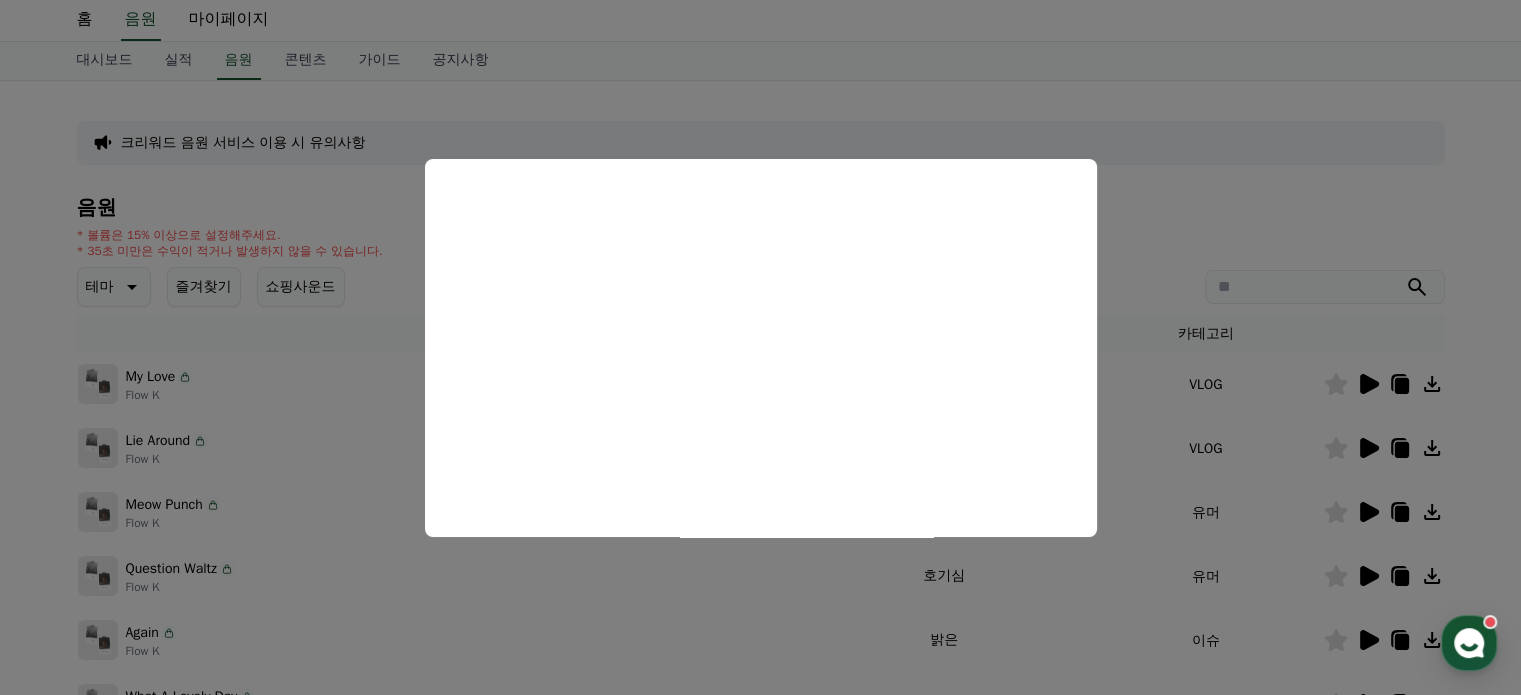 click at bounding box center (760, 347) 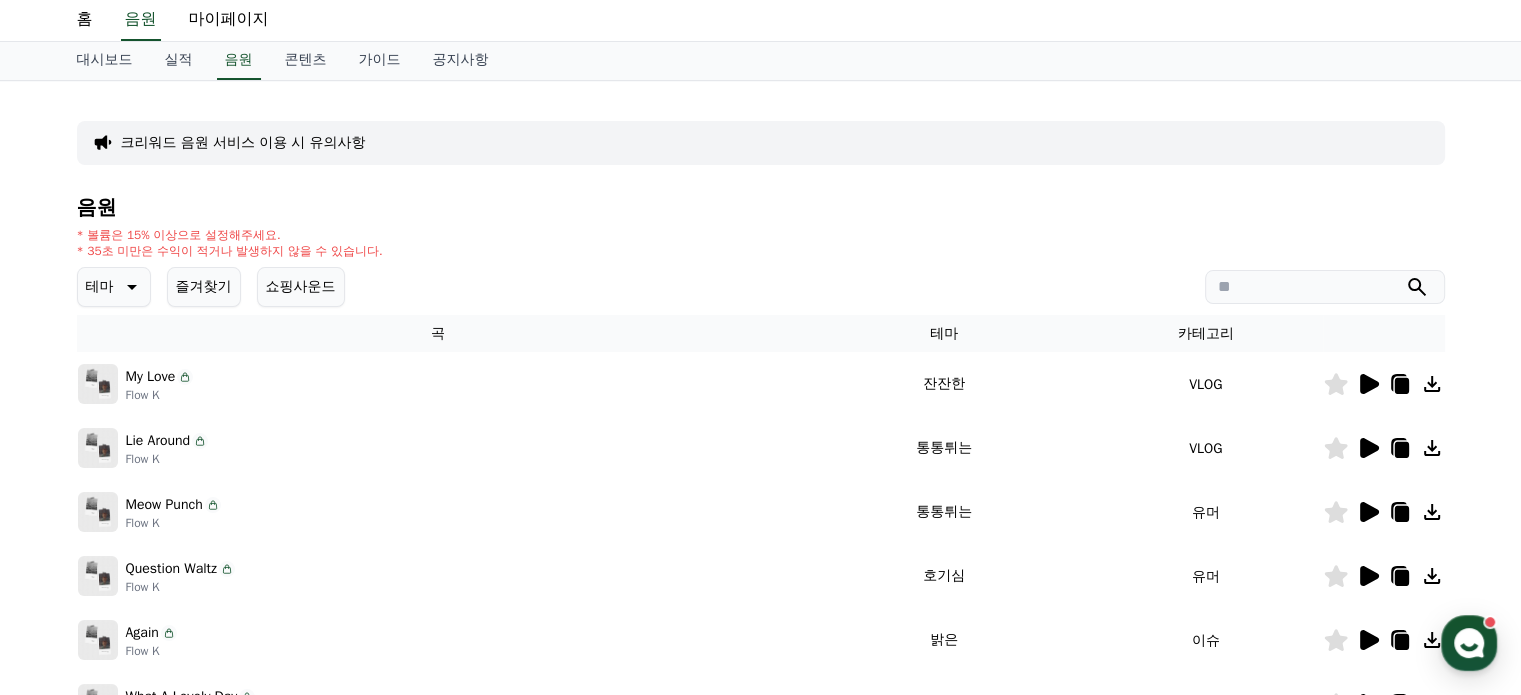 click 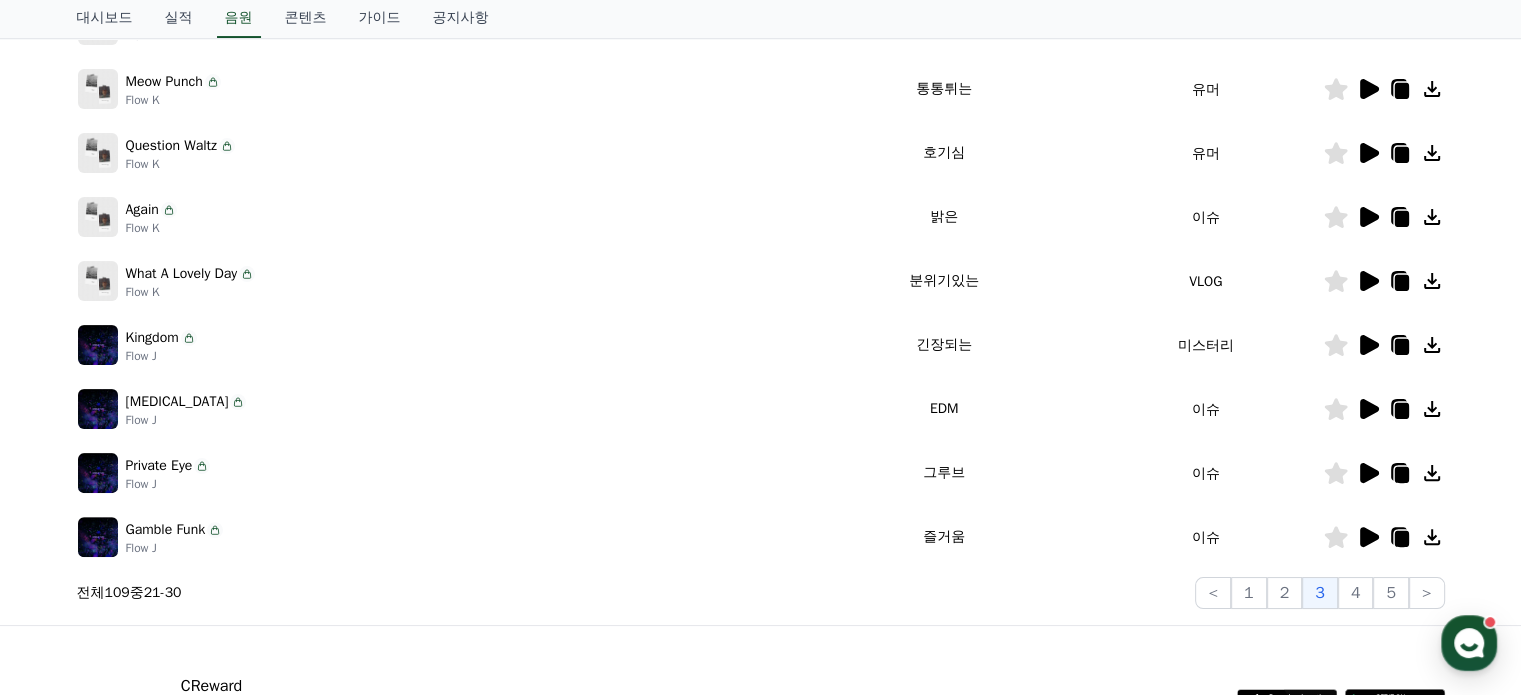 scroll, scrollTop: 357, scrollLeft: 0, axis: vertical 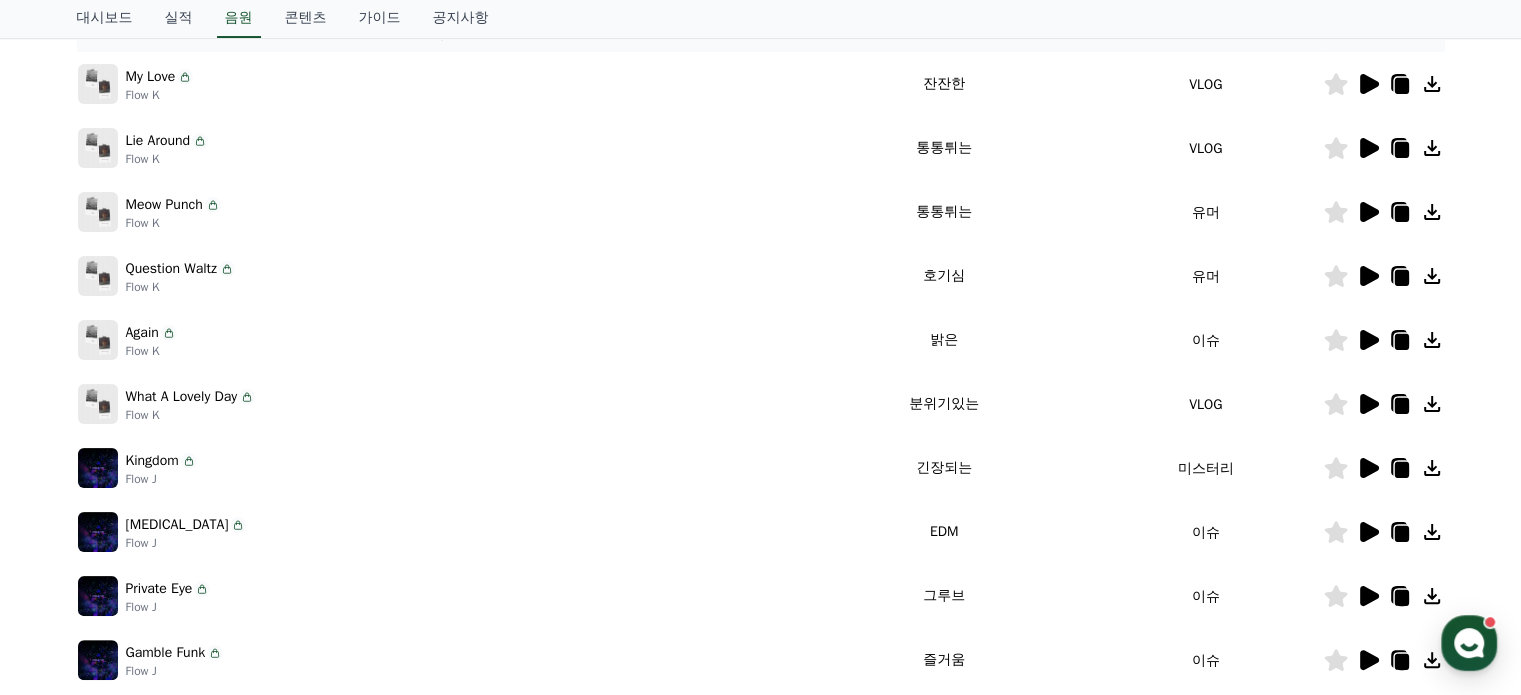 click 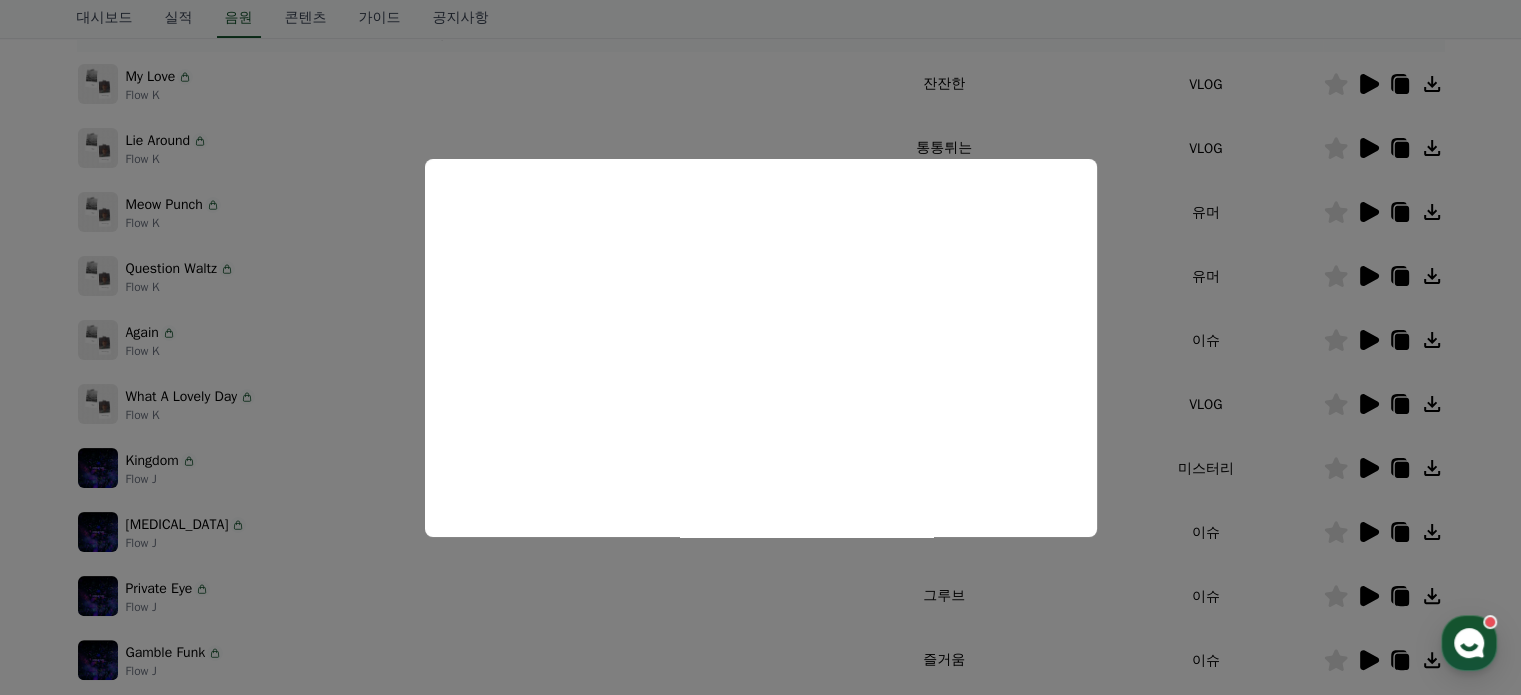 click at bounding box center (760, 347) 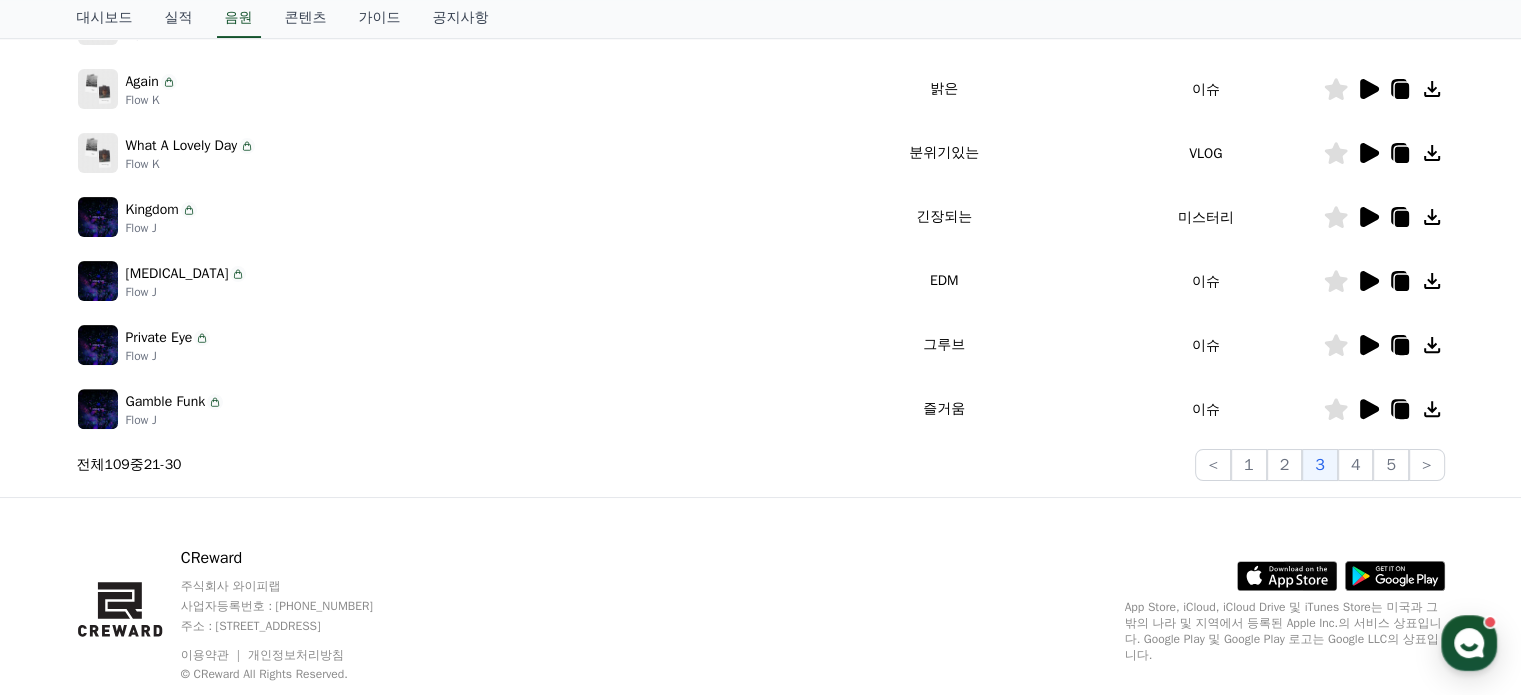 scroll, scrollTop: 657, scrollLeft: 0, axis: vertical 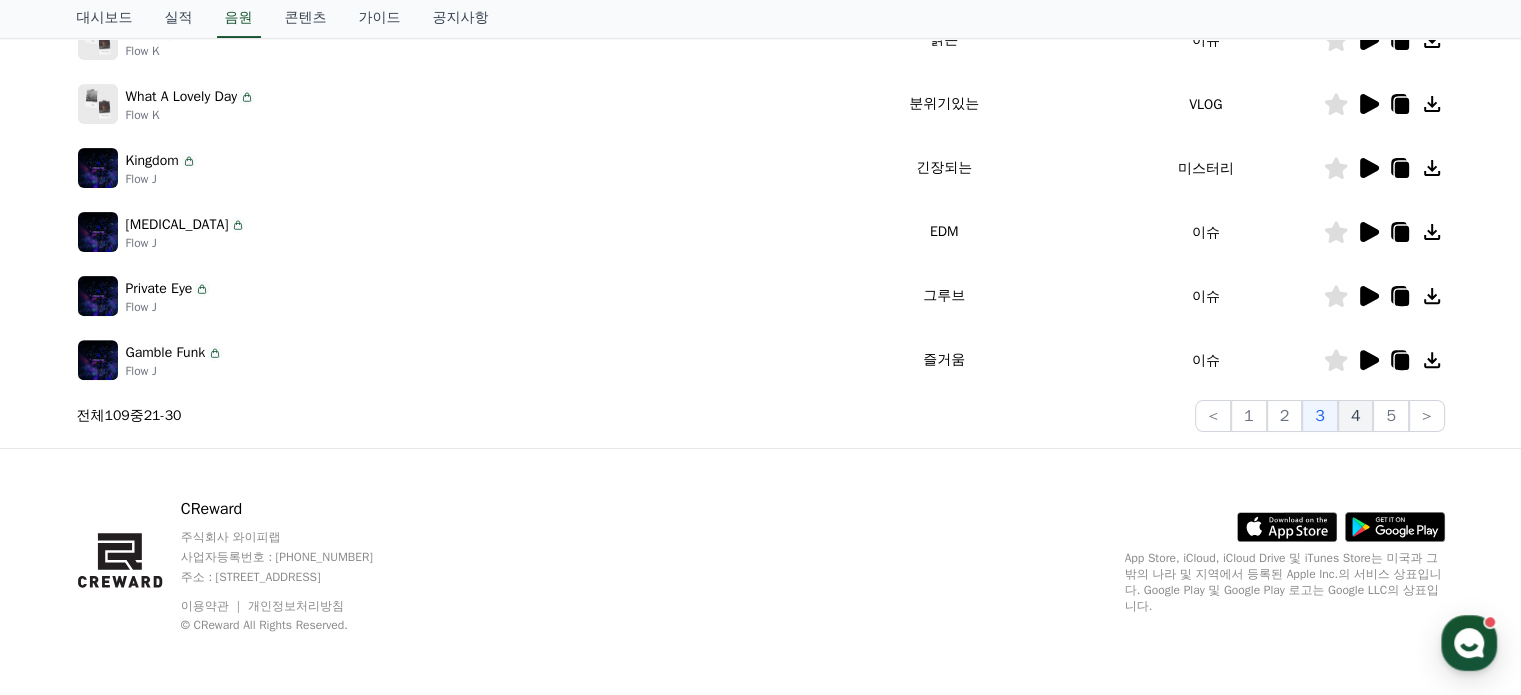click on "4" at bounding box center (1356, 416) 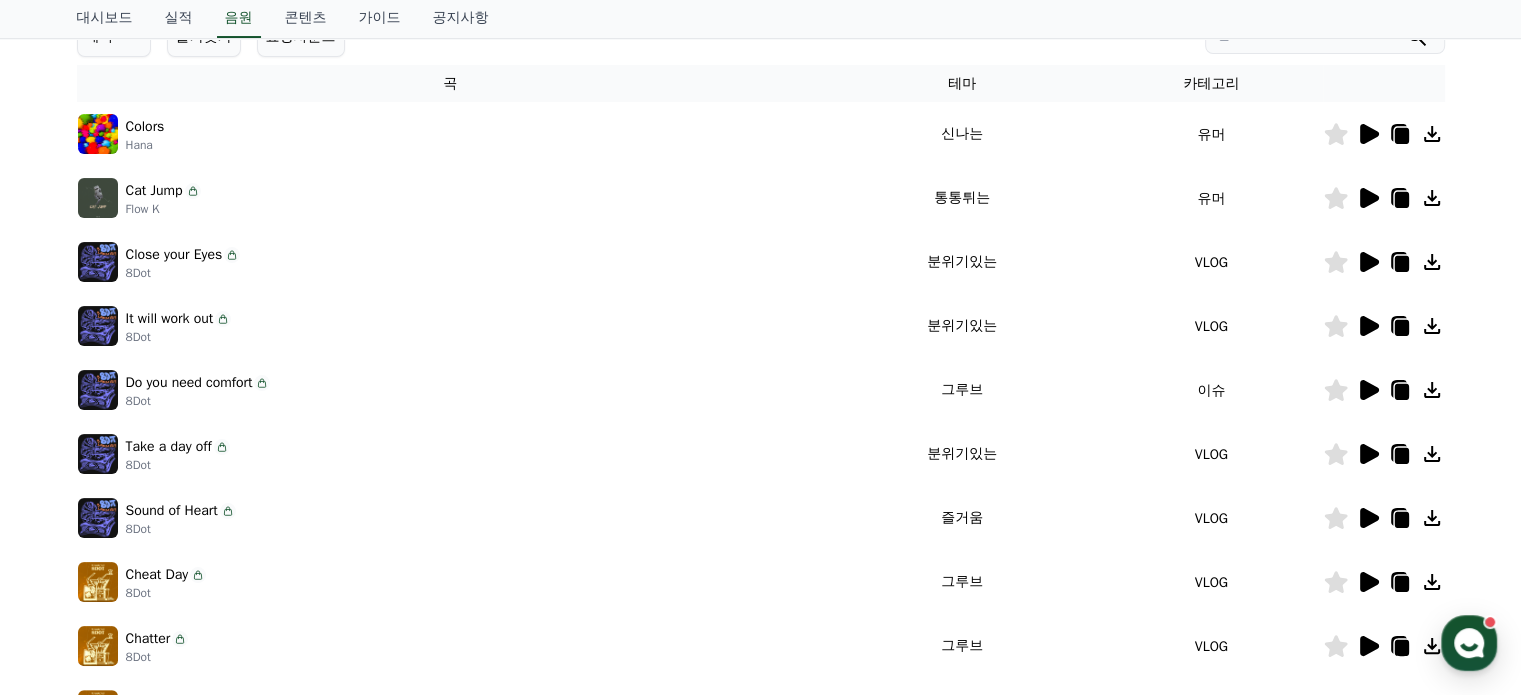 scroll, scrollTop: 257, scrollLeft: 0, axis: vertical 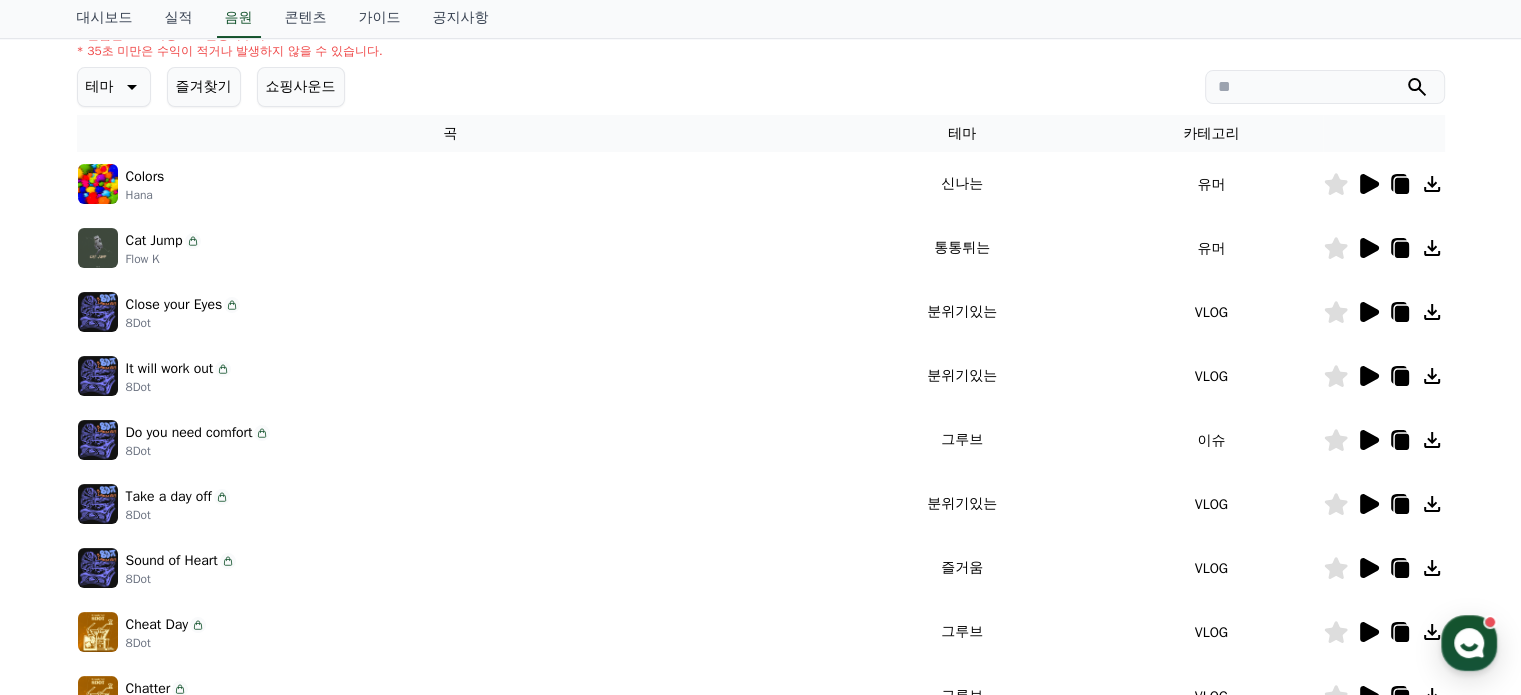 click 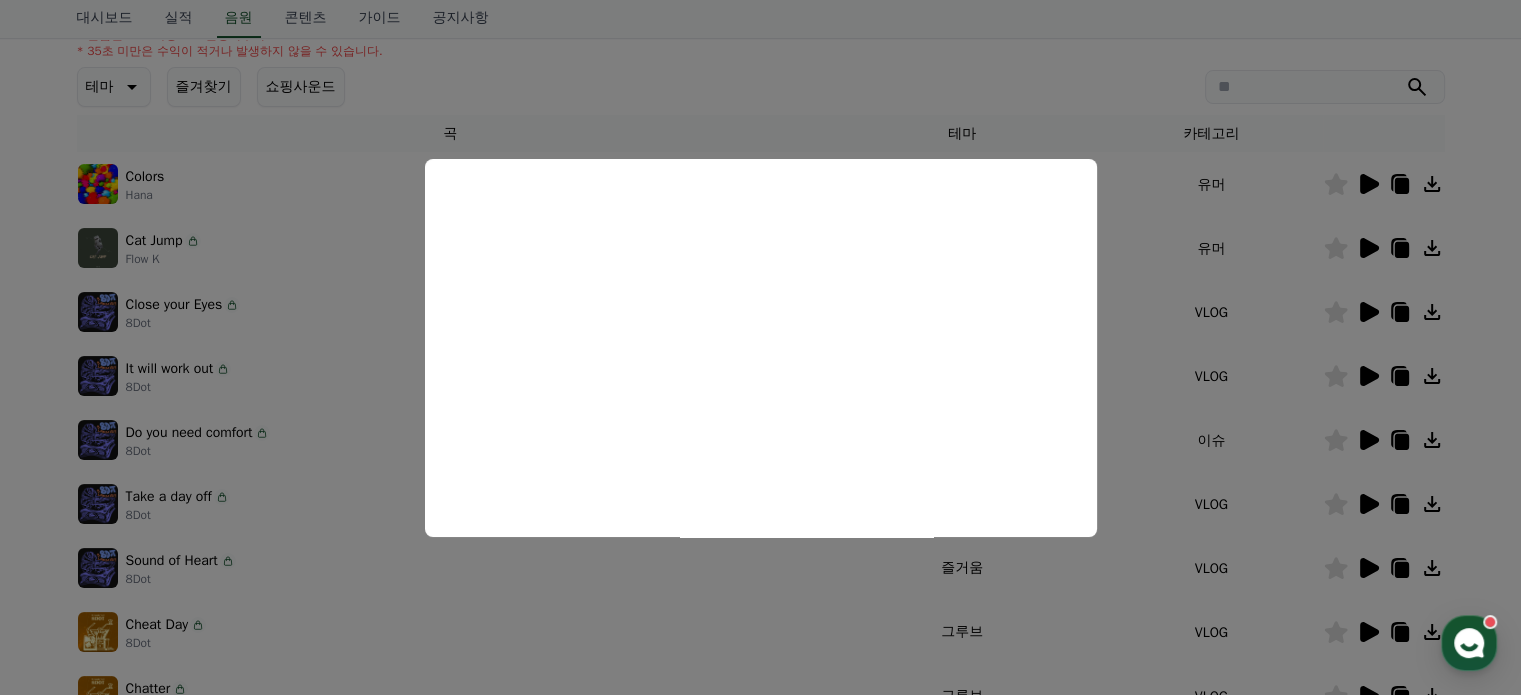 click at bounding box center (760, 347) 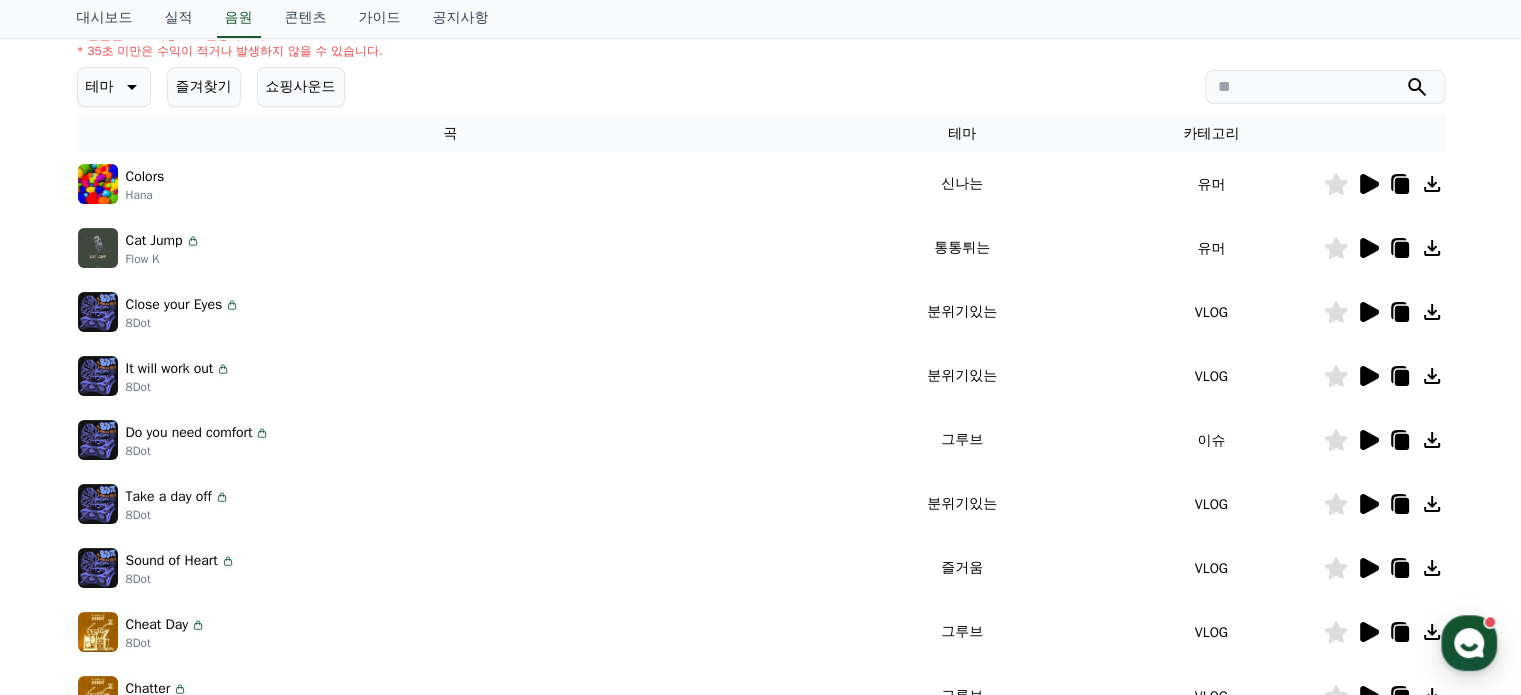 click 